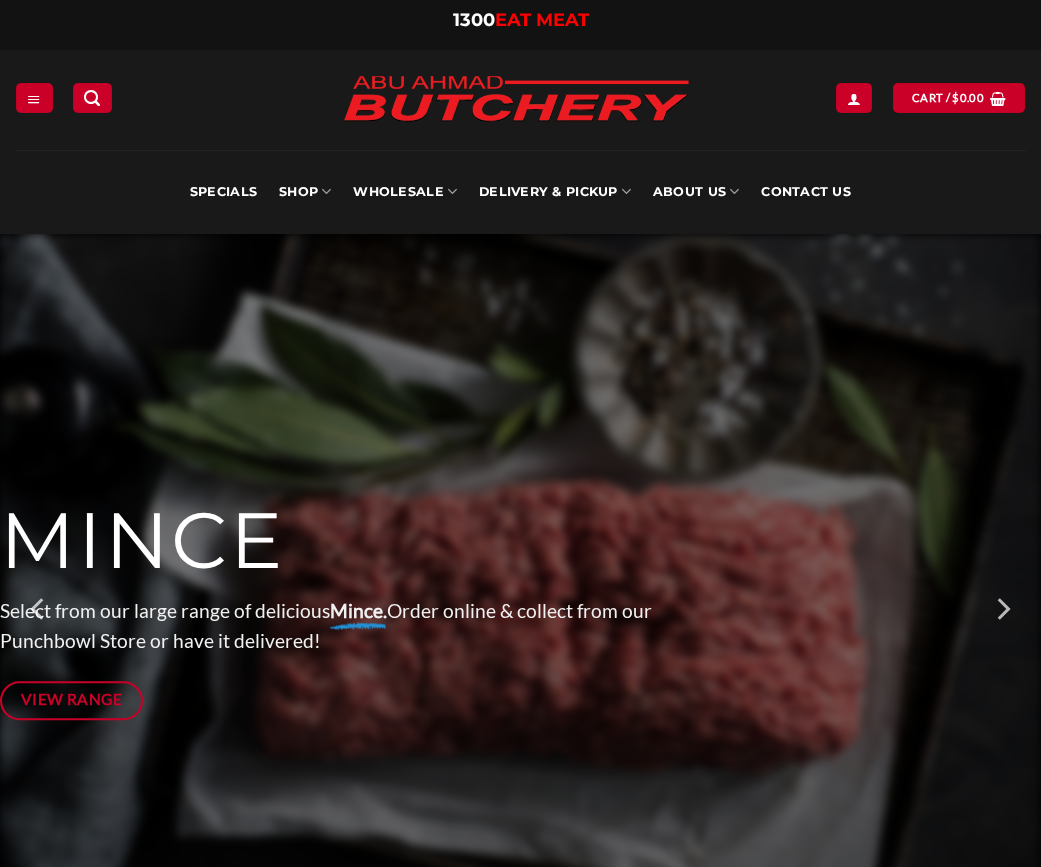 scroll, scrollTop: 0, scrollLeft: 0, axis: both 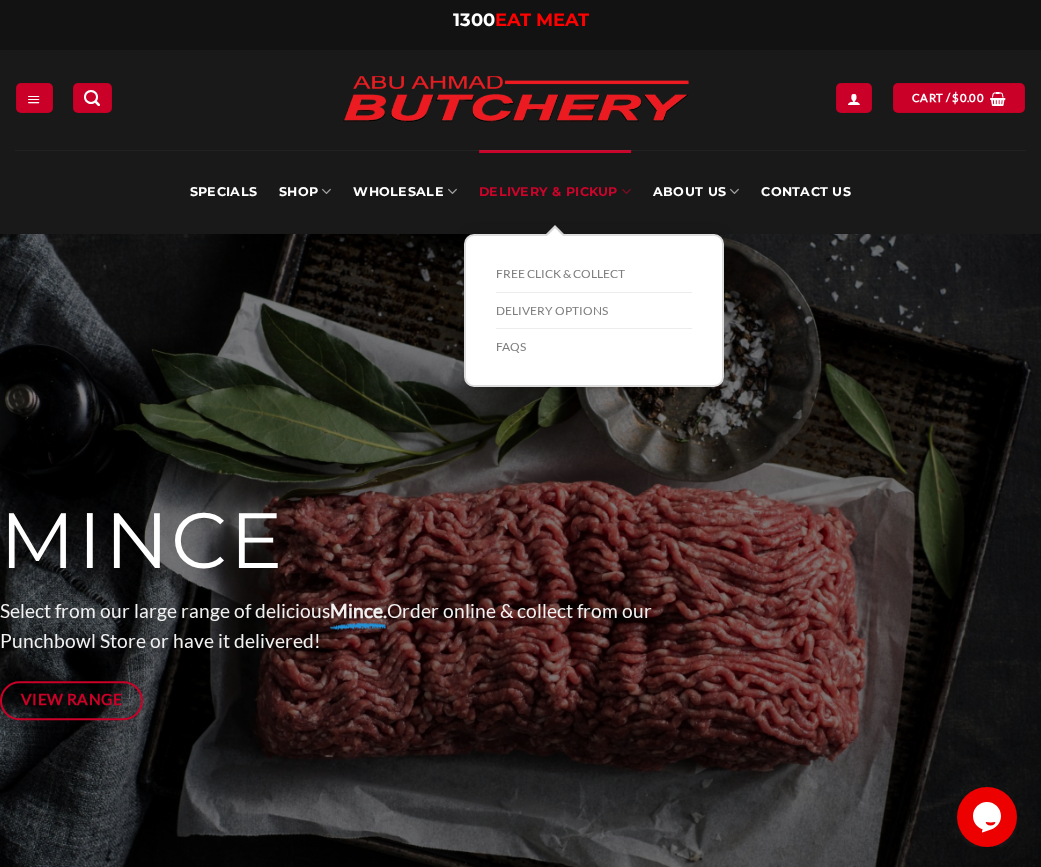 click on "Delivery & Pickup" at bounding box center [555, 192] 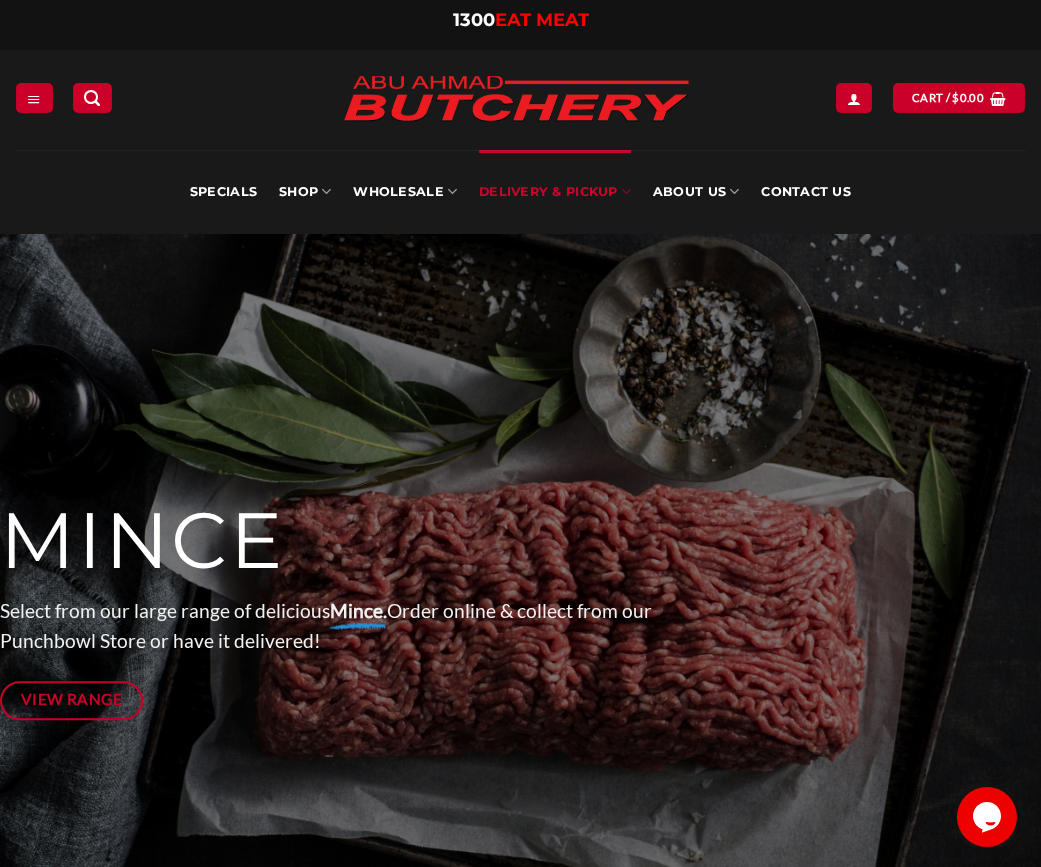 click on "Delivery & Pickup" at bounding box center [555, 192] 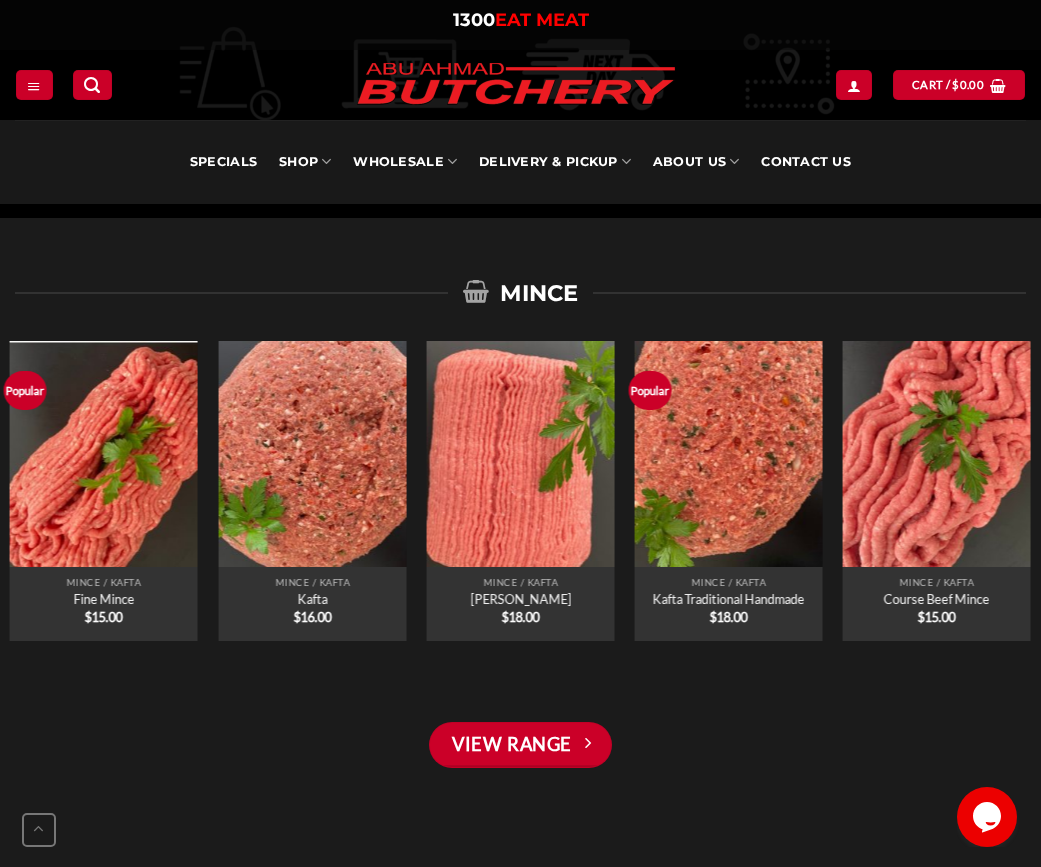 scroll, scrollTop: 1333, scrollLeft: 0, axis: vertical 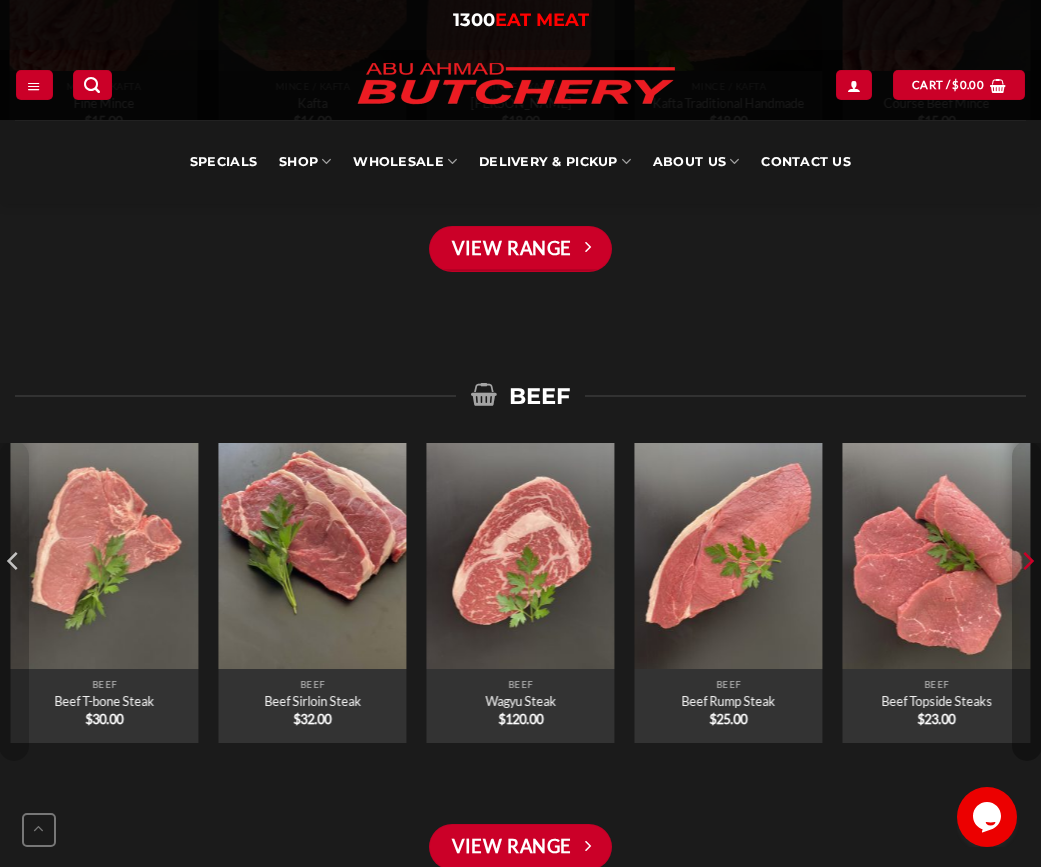 click 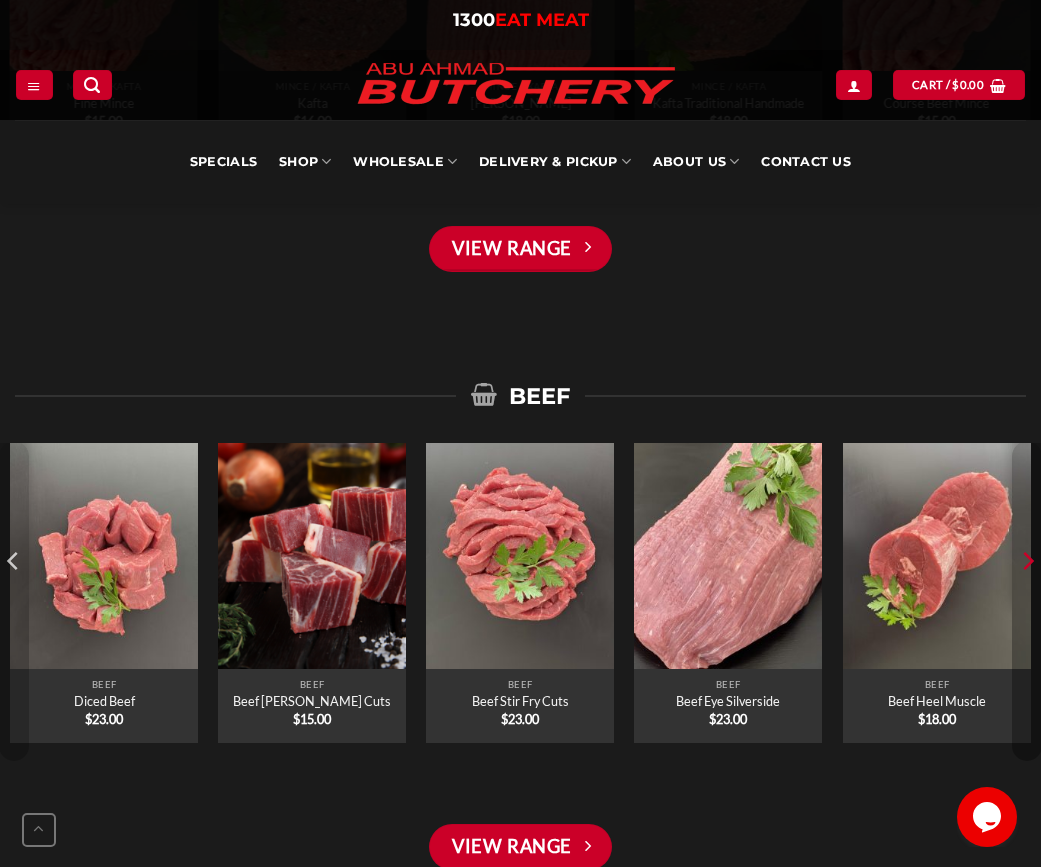 click 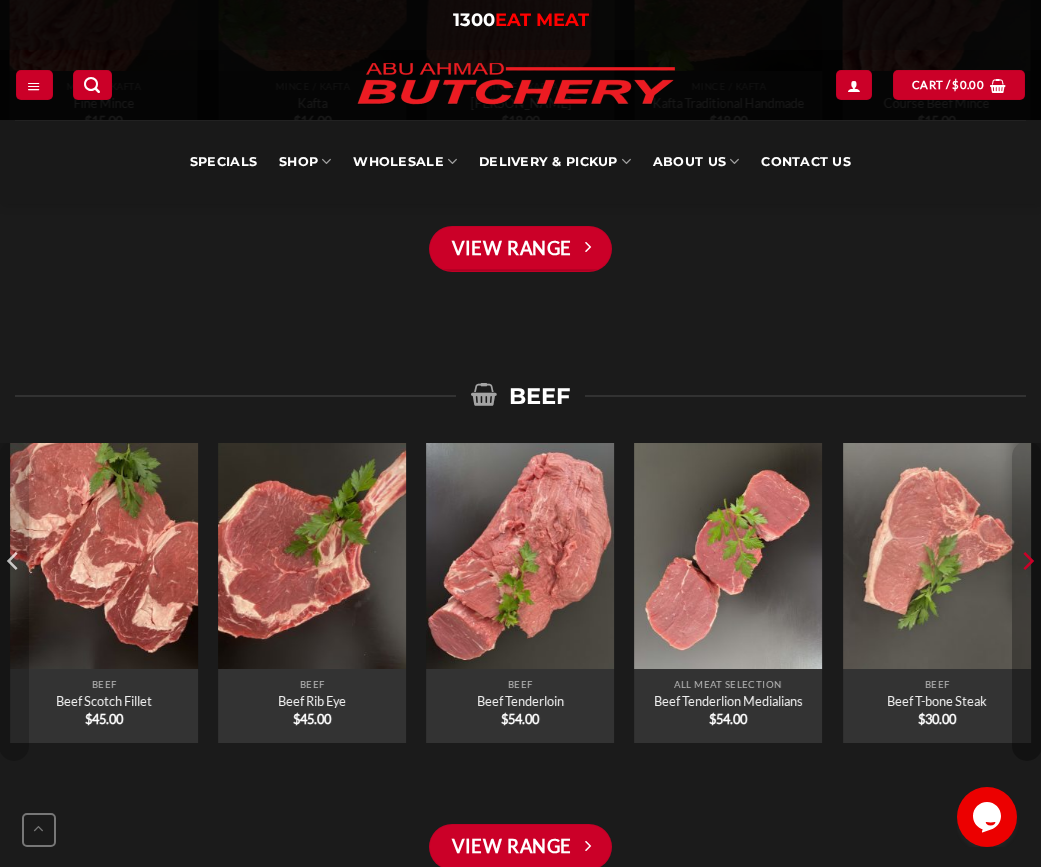 click 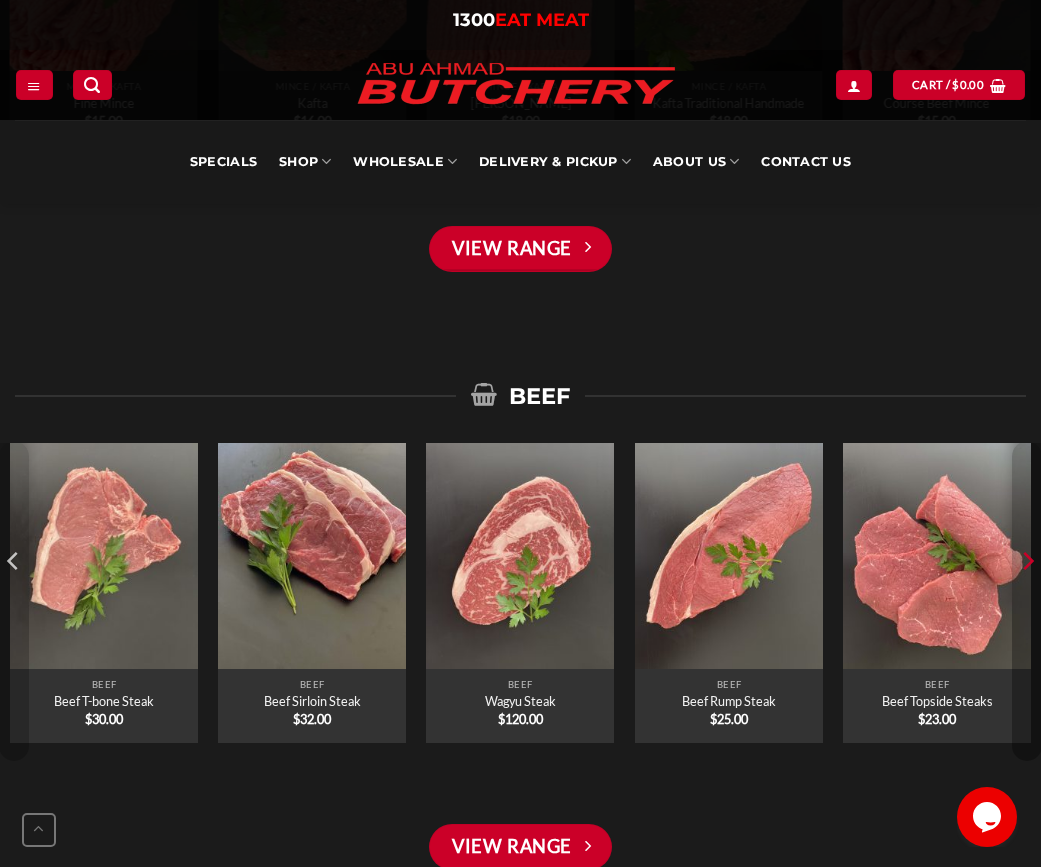 click 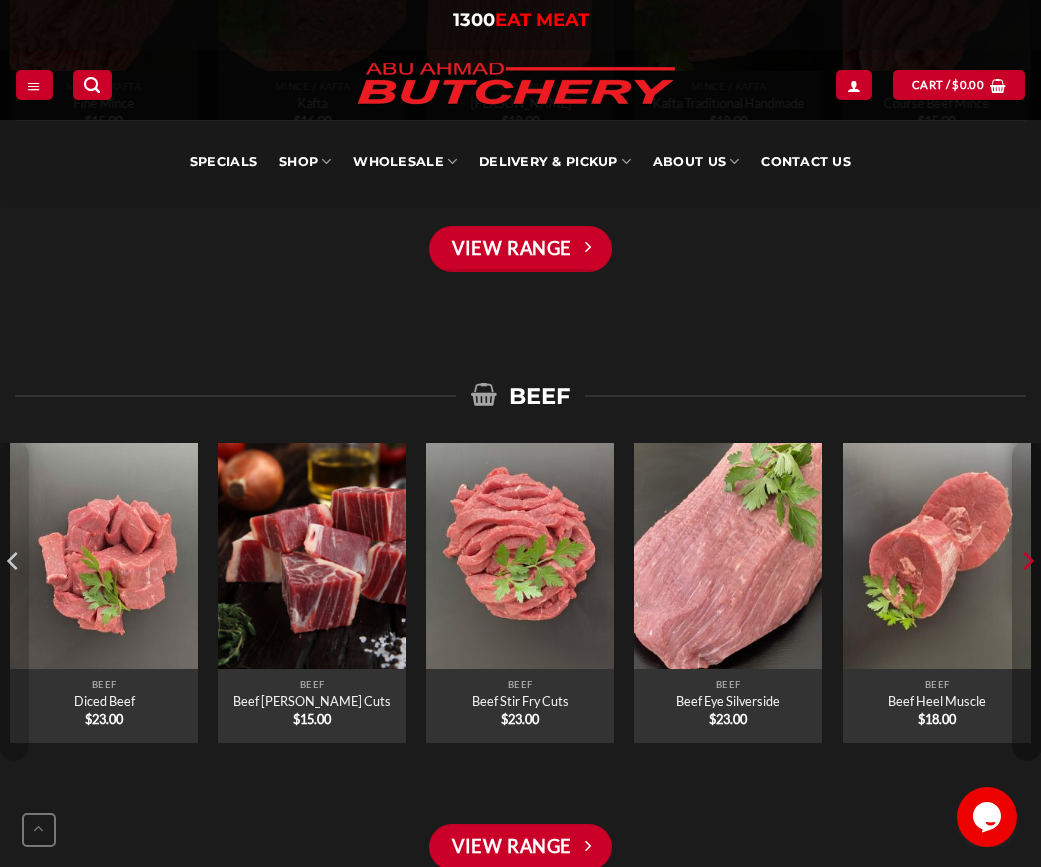 click 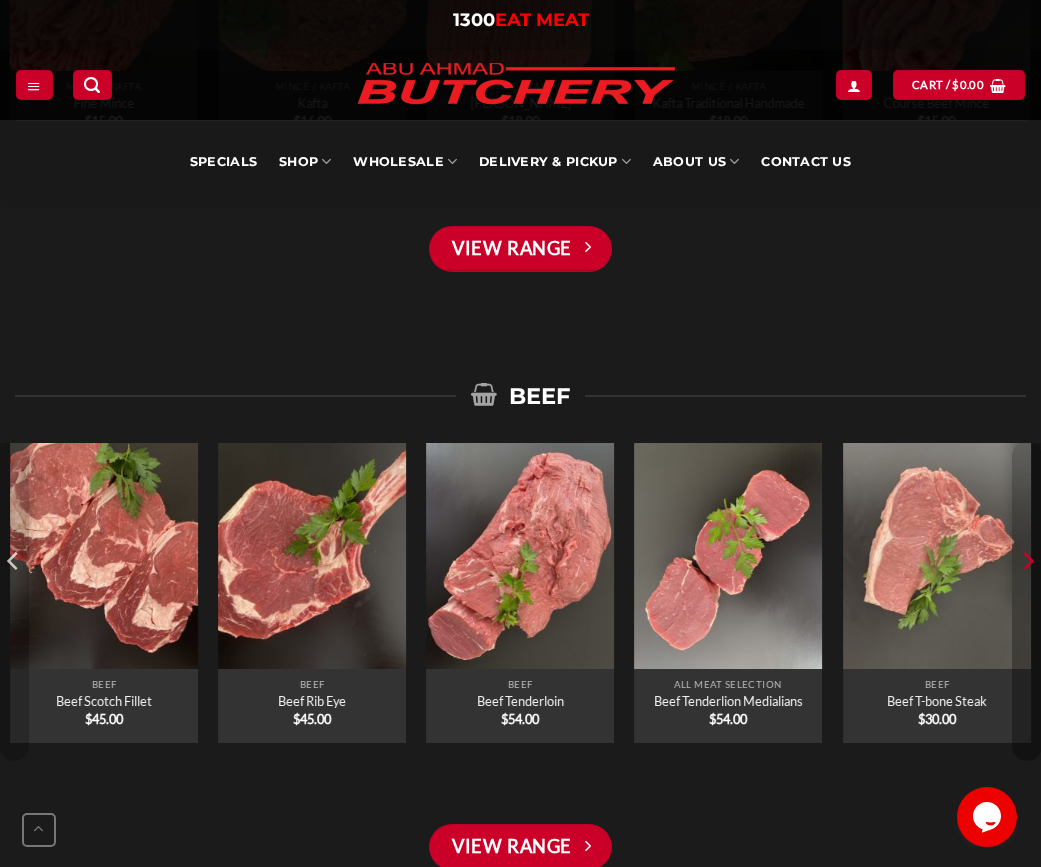 click 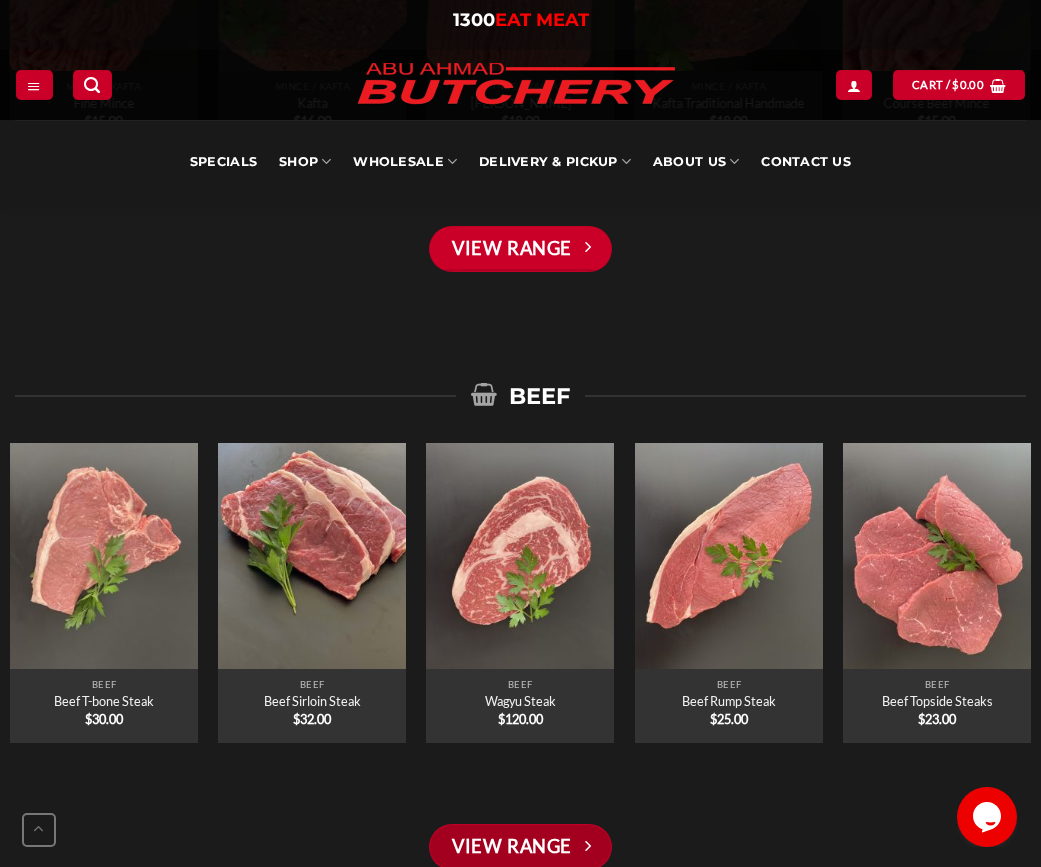 click on "View Range" at bounding box center [520, 847] 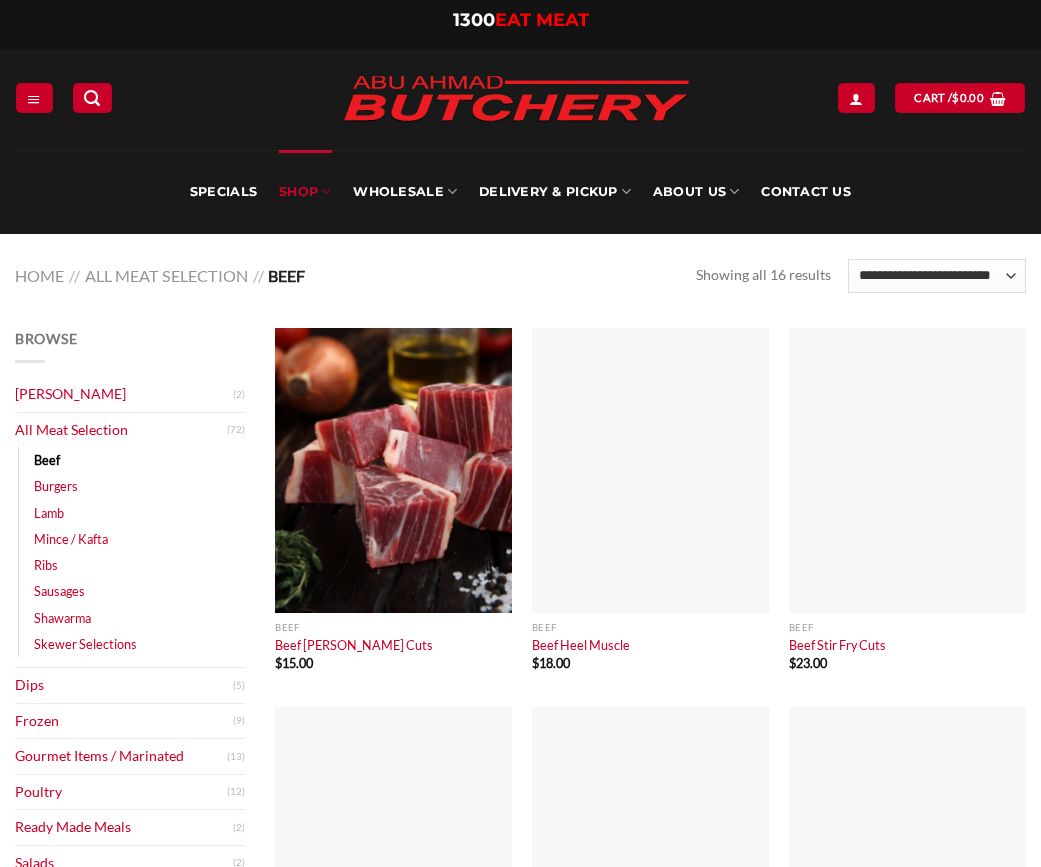 scroll, scrollTop: 0, scrollLeft: 0, axis: both 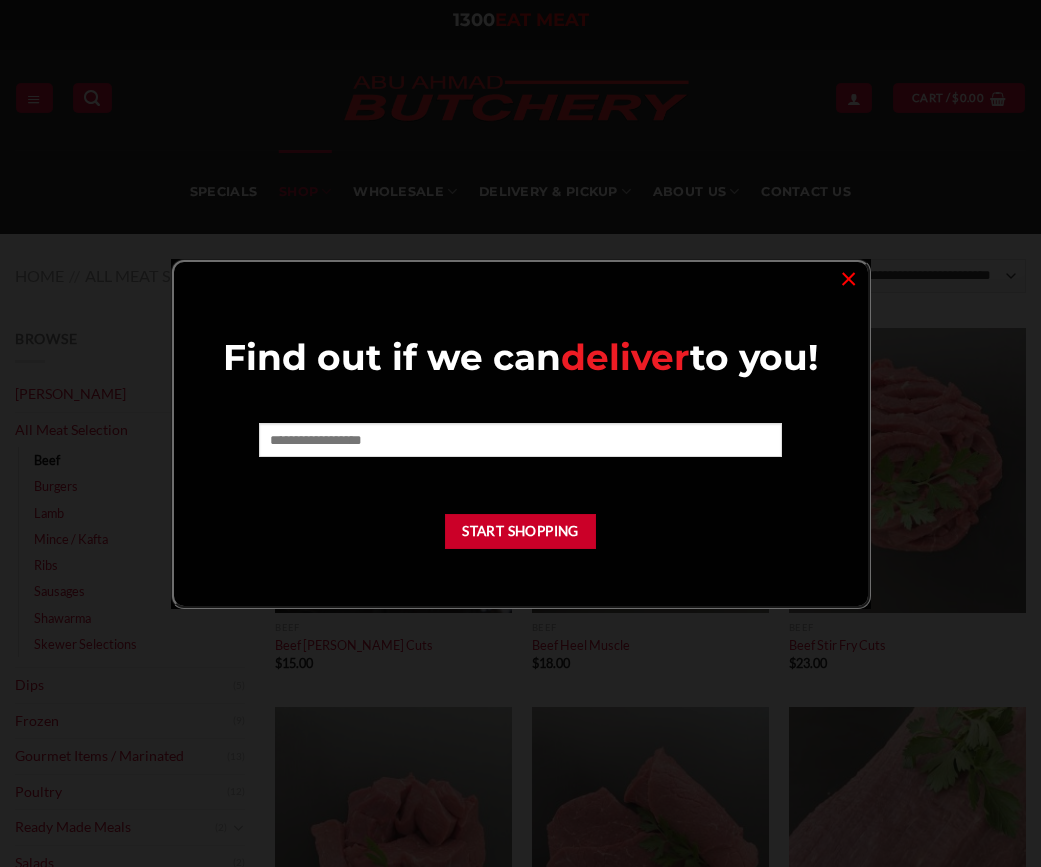 click on "Find out if we can  deliver  to you!
Start Shopping" at bounding box center [521, 448] 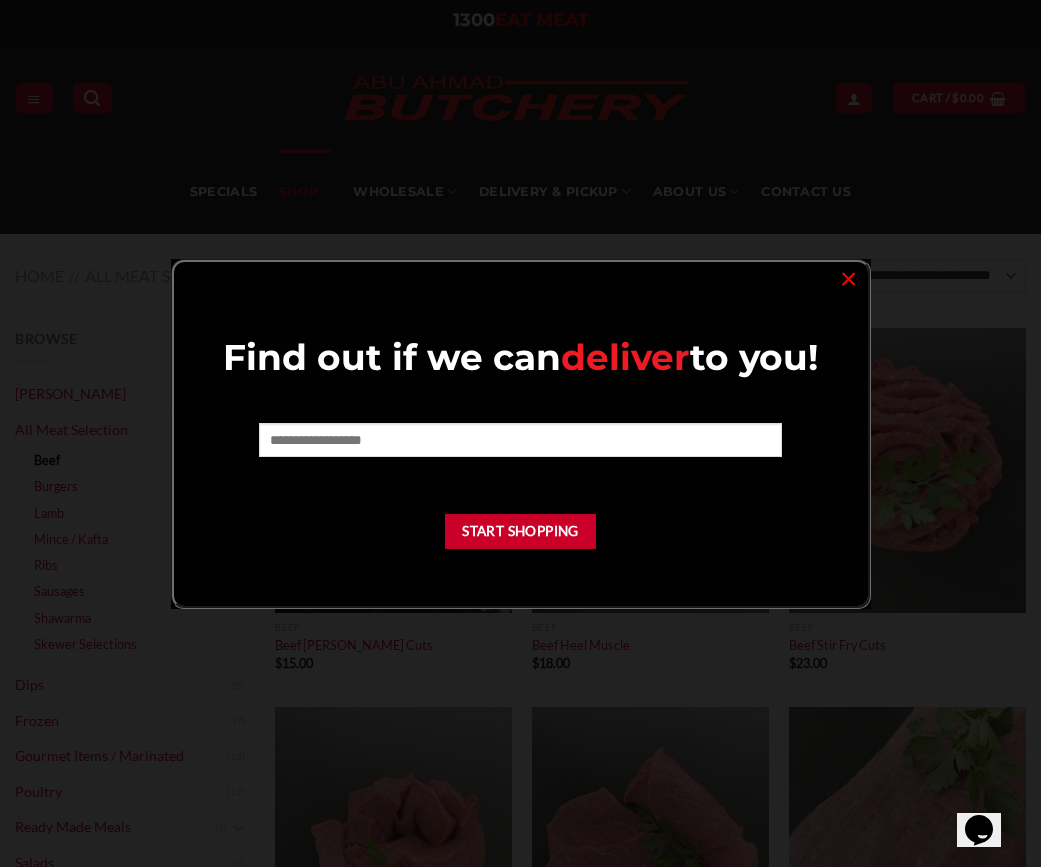 scroll, scrollTop: 0, scrollLeft: 0, axis: both 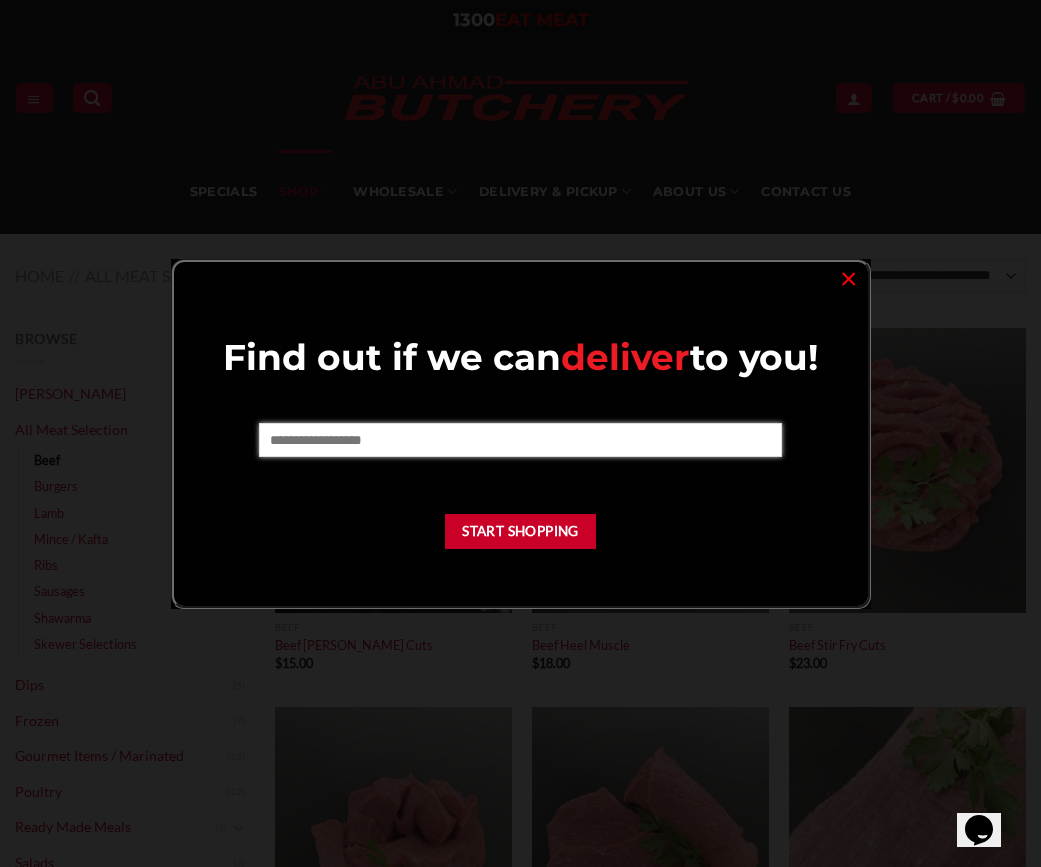 click at bounding box center [520, 440] 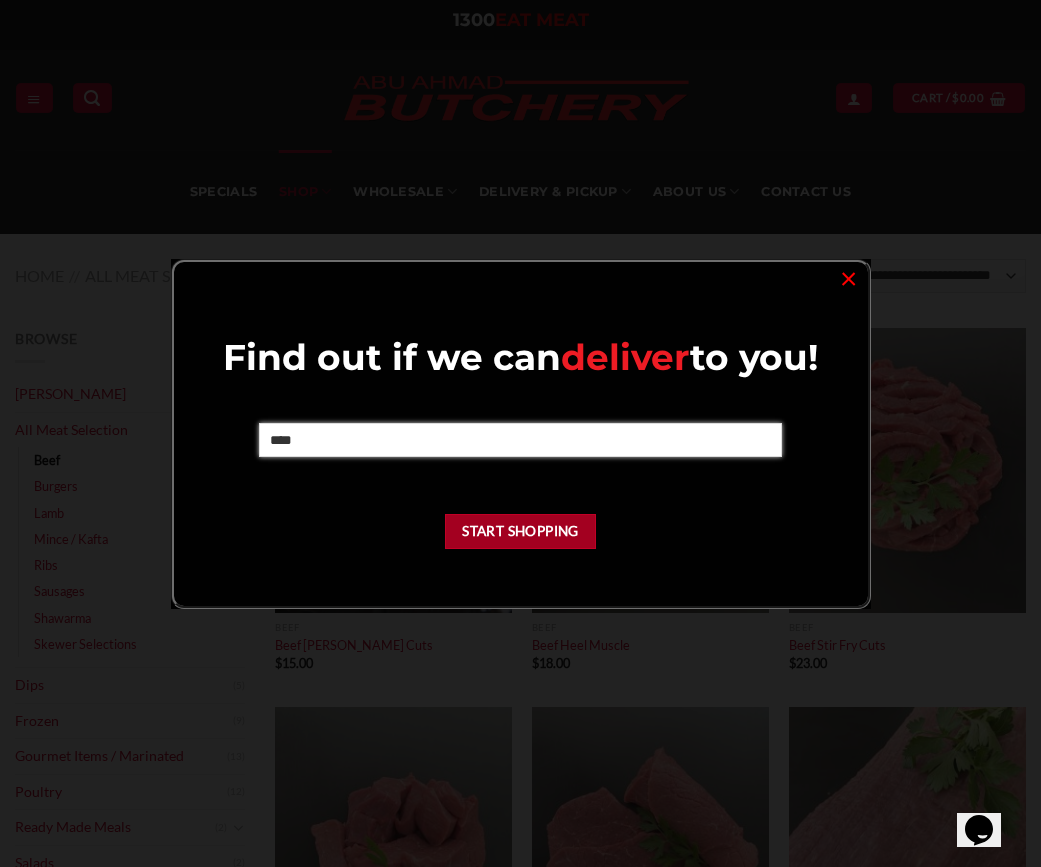 type on "****" 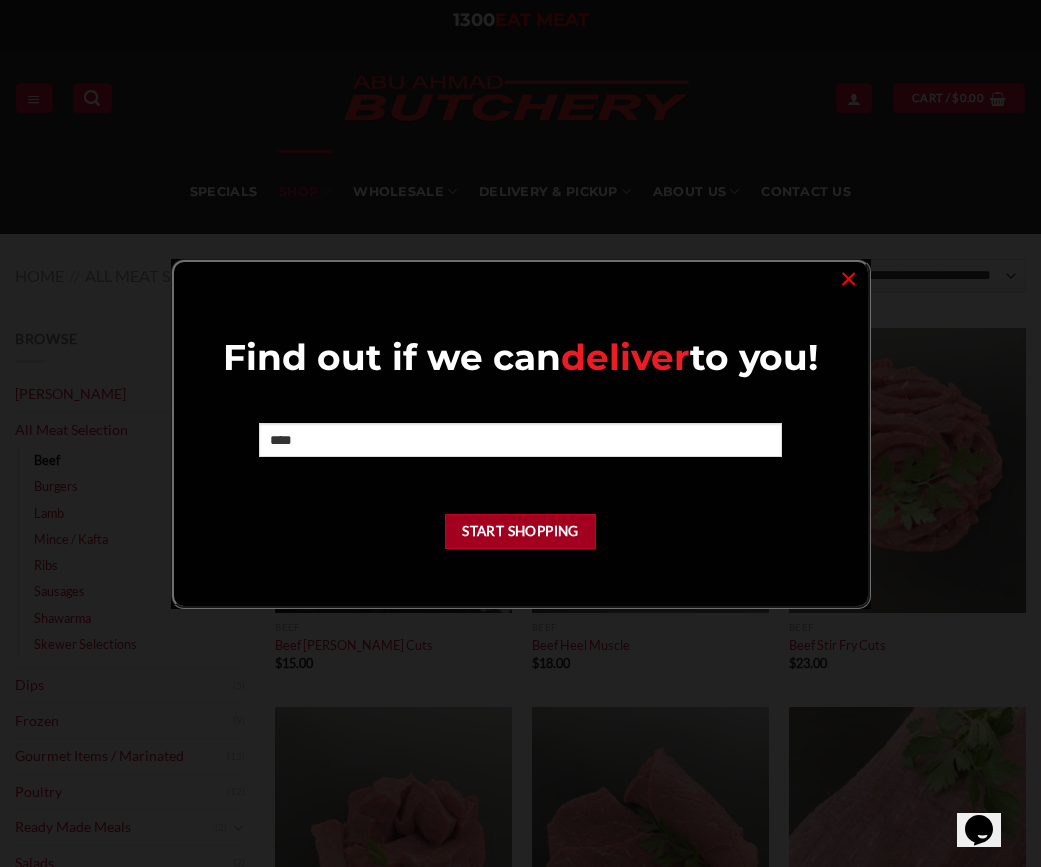 click on "Start Shopping" at bounding box center (521, 531) 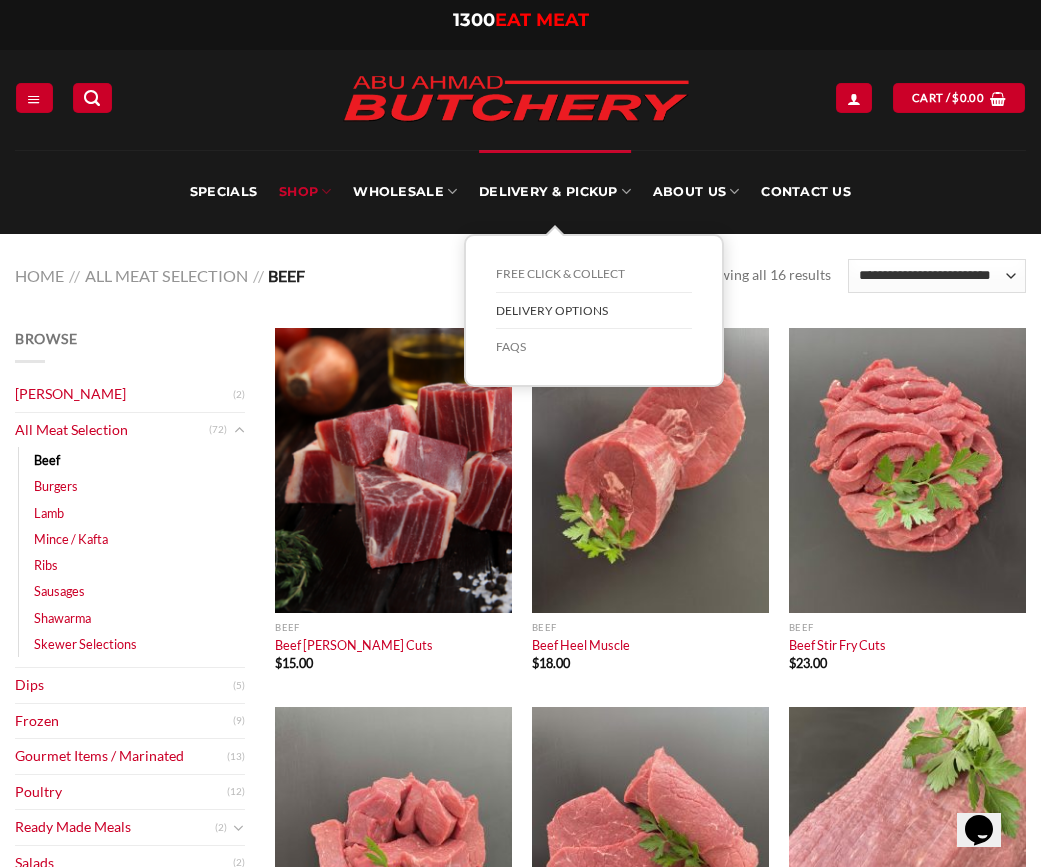 click on "Delivery Options" at bounding box center (594, 311) 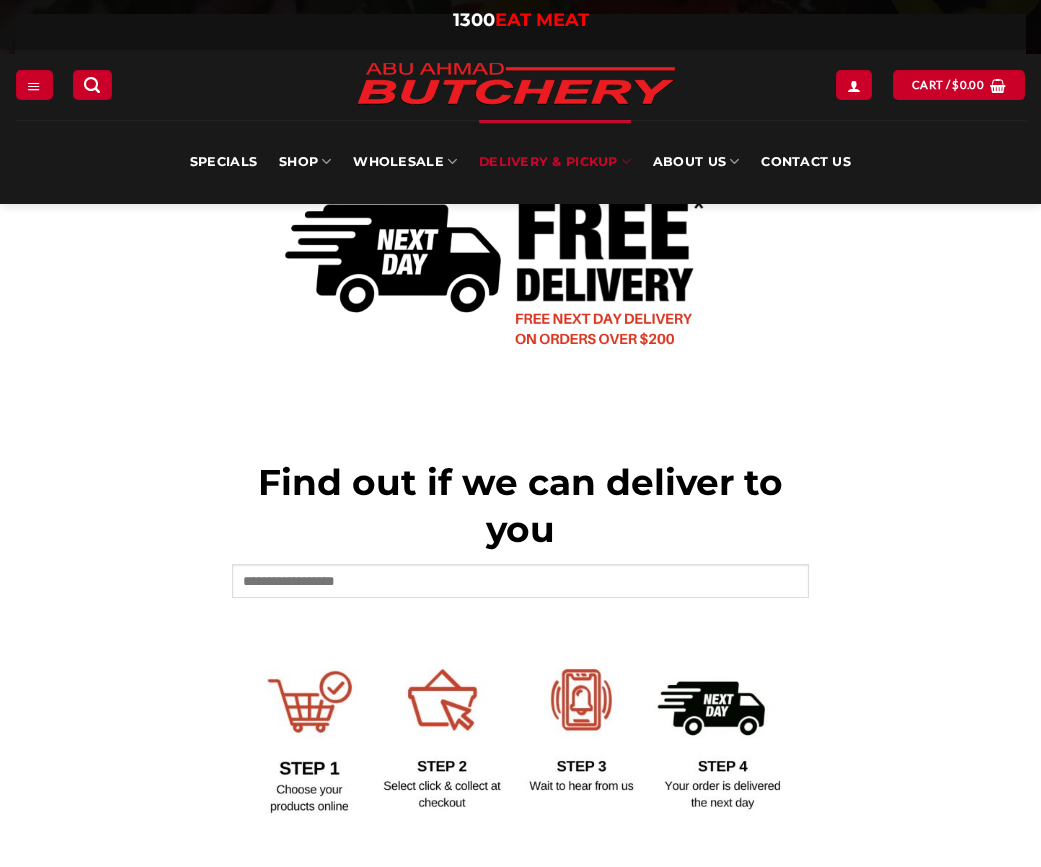 scroll, scrollTop: 533, scrollLeft: 0, axis: vertical 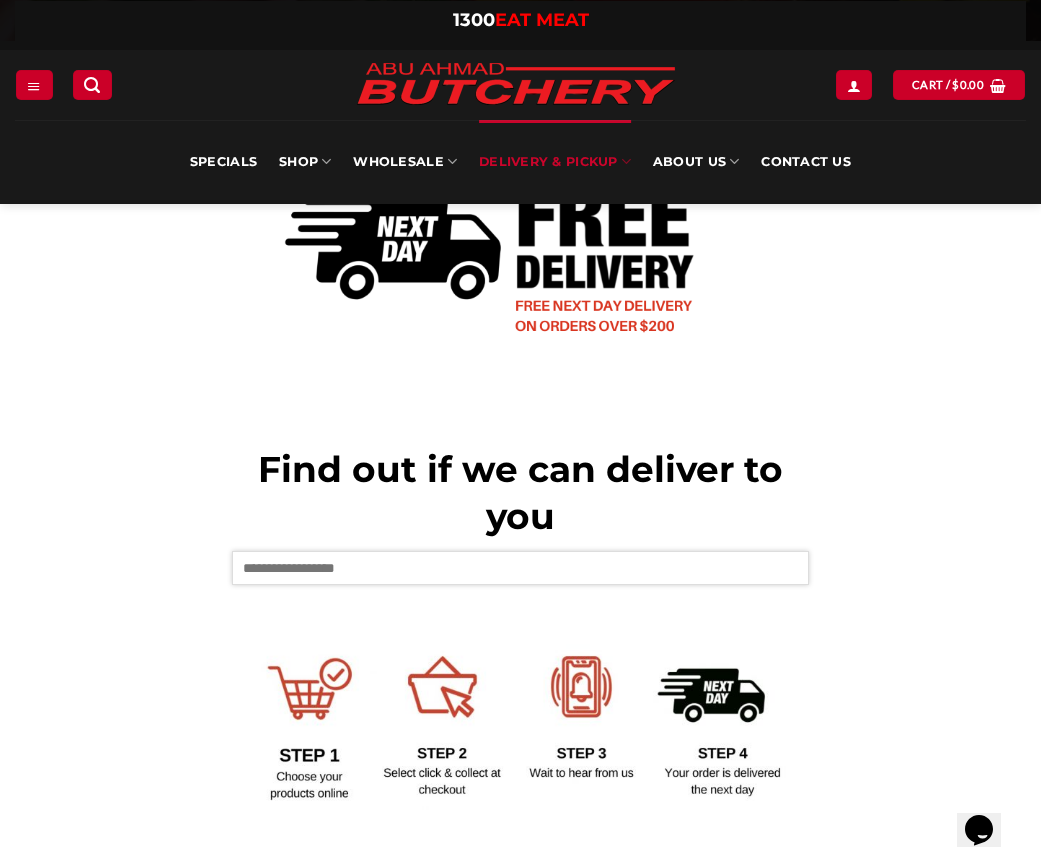 click at bounding box center (520, 568) 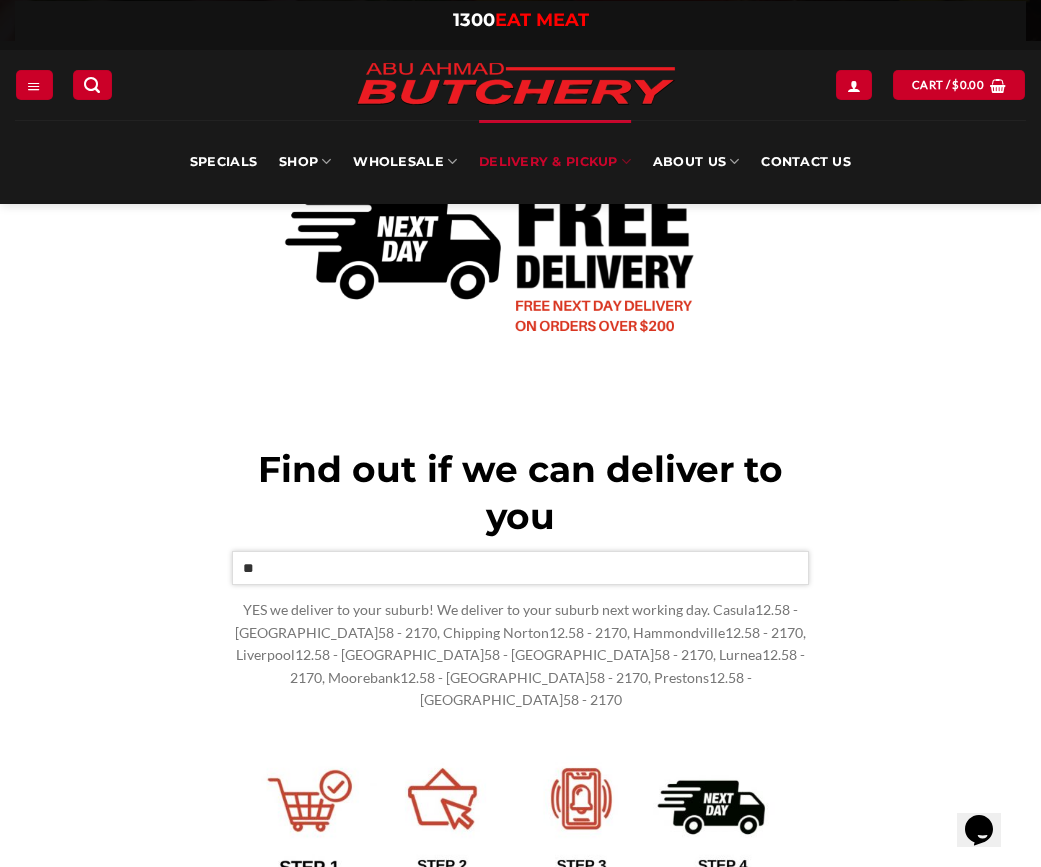 type on "*" 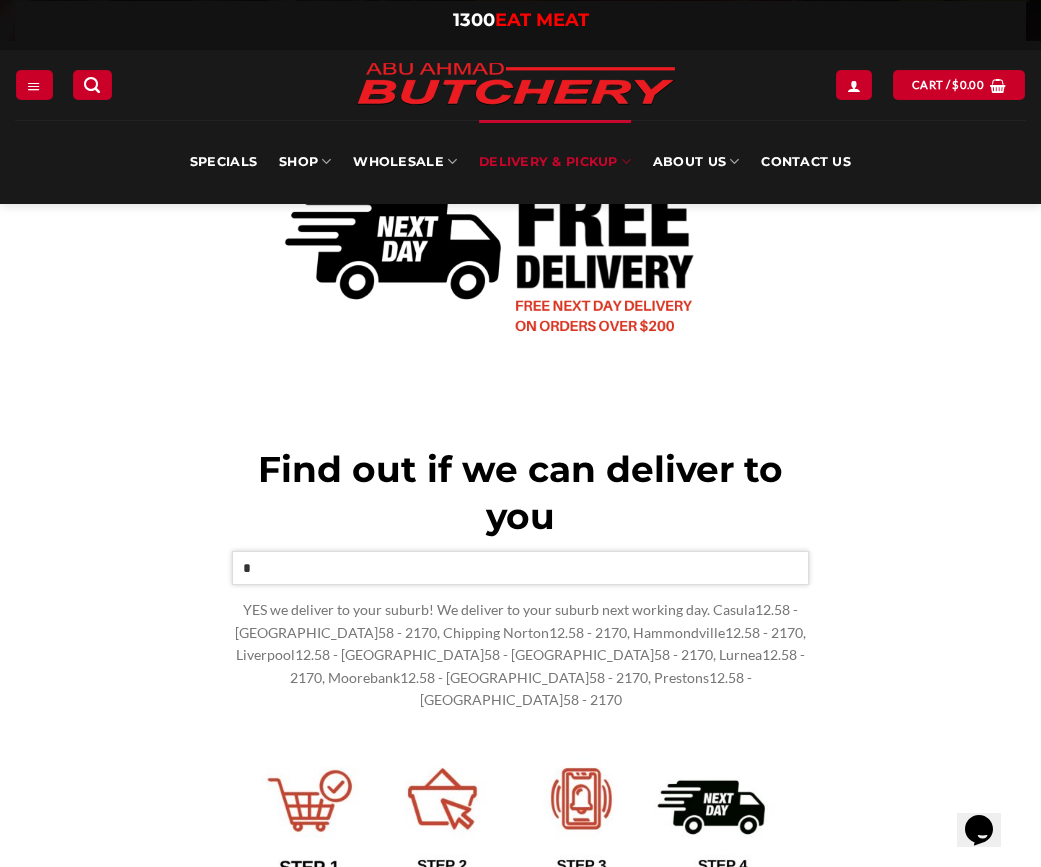 type 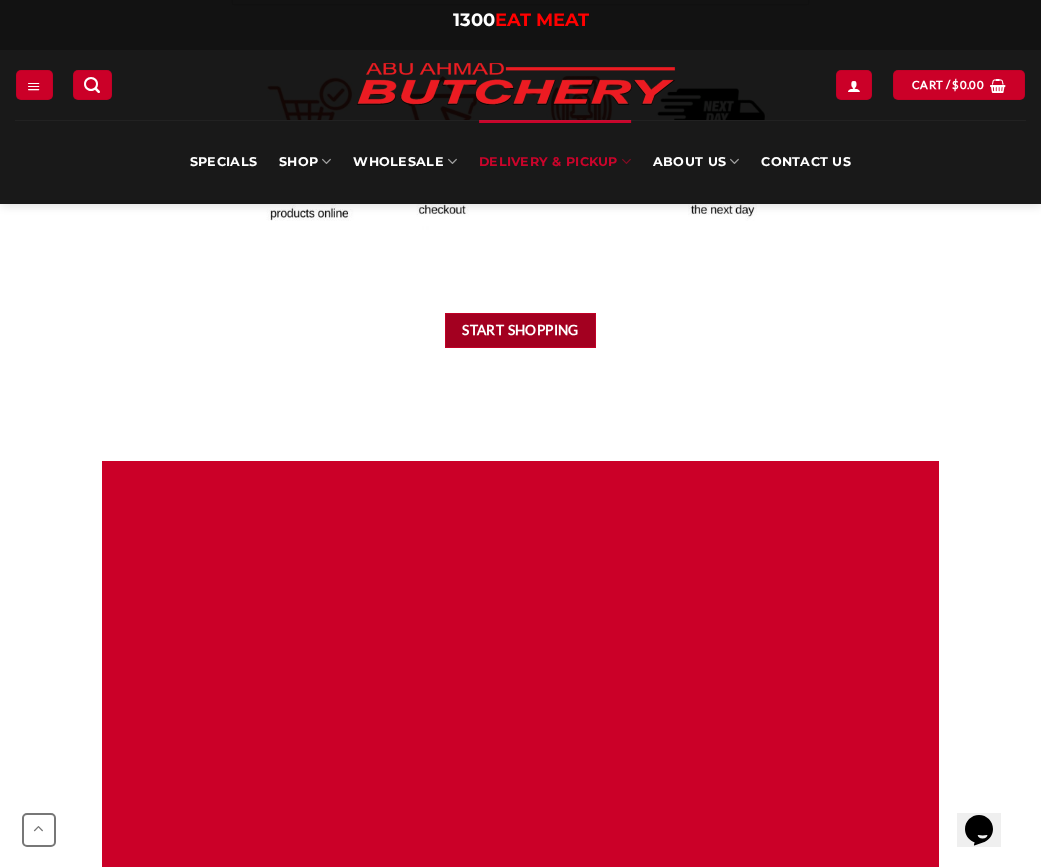 scroll, scrollTop: 800, scrollLeft: 0, axis: vertical 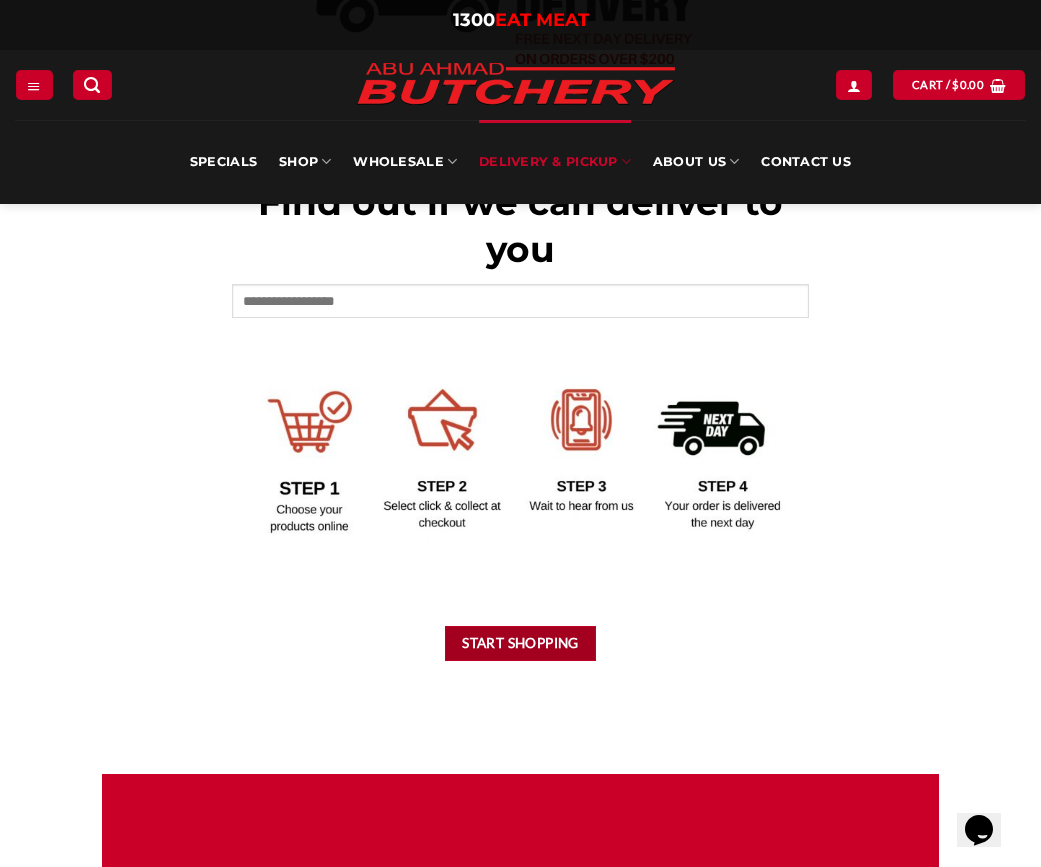 click on "Start Shopping" at bounding box center (521, 643) 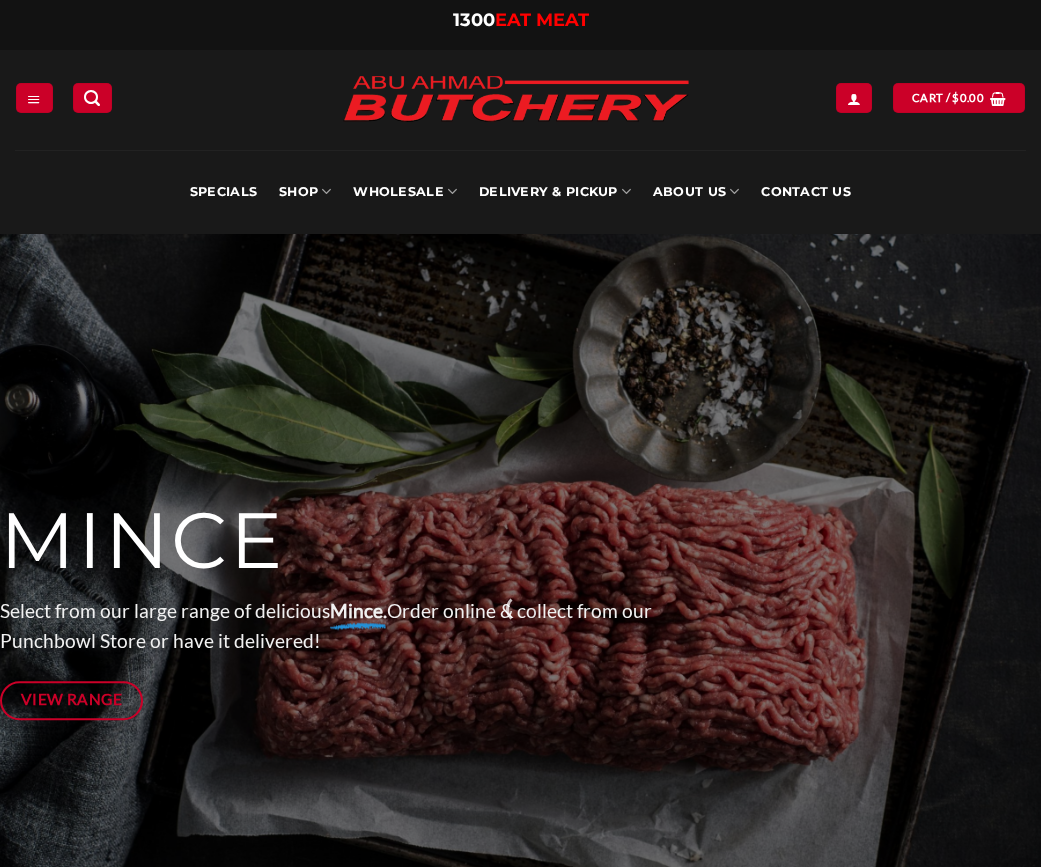 scroll, scrollTop: 0, scrollLeft: 0, axis: both 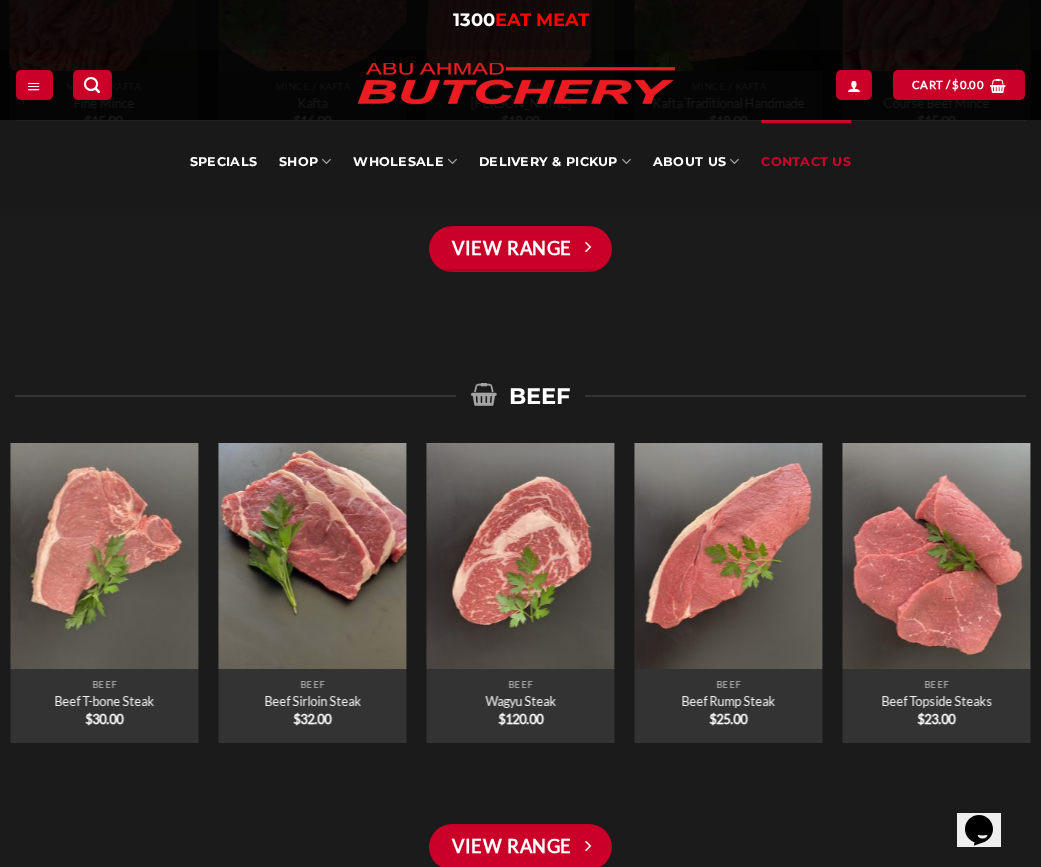 click on "Contact Us" at bounding box center [806, 162] 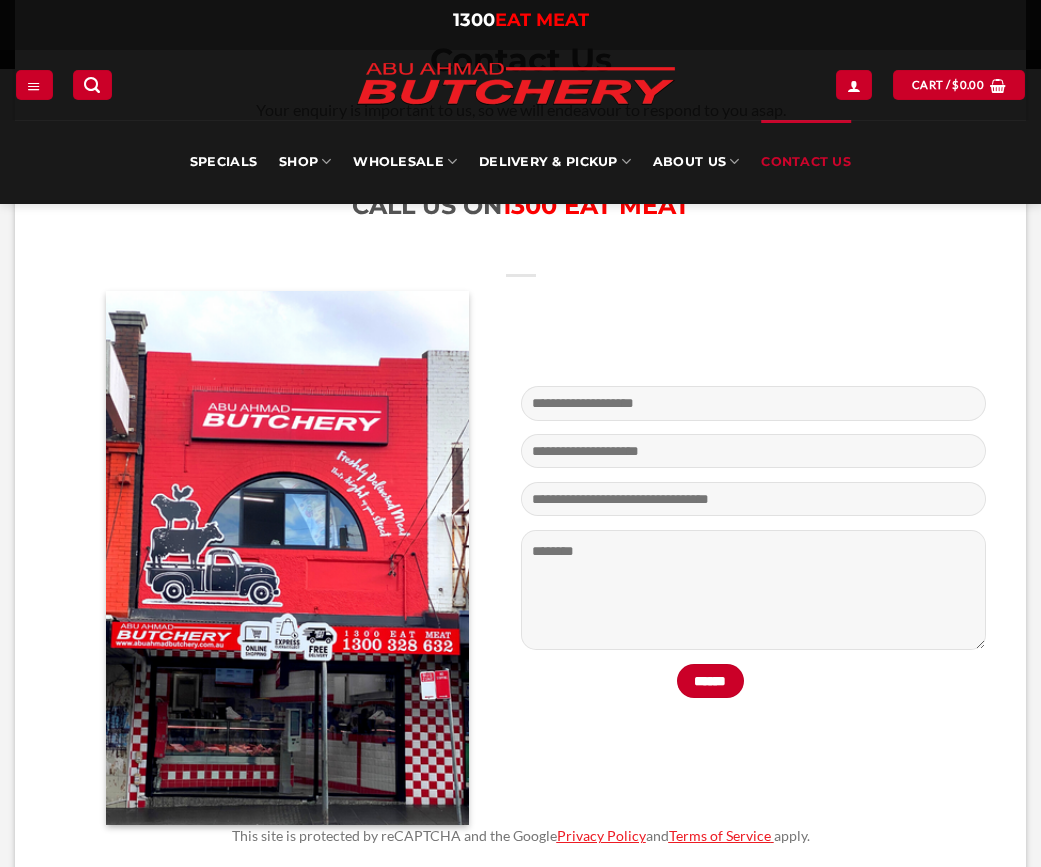 scroll, scrollTop: 533, scrollLeft: 0, axis: vertical 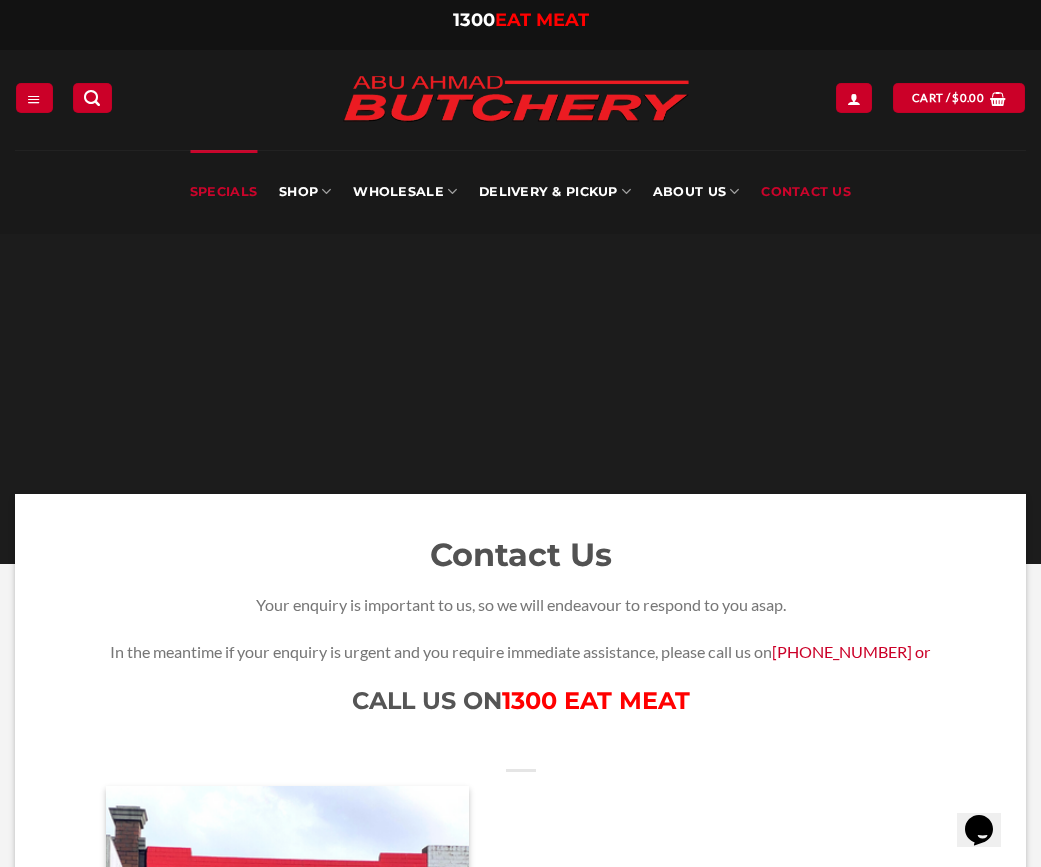 click on "Specials" at bounding box center (223, 192) 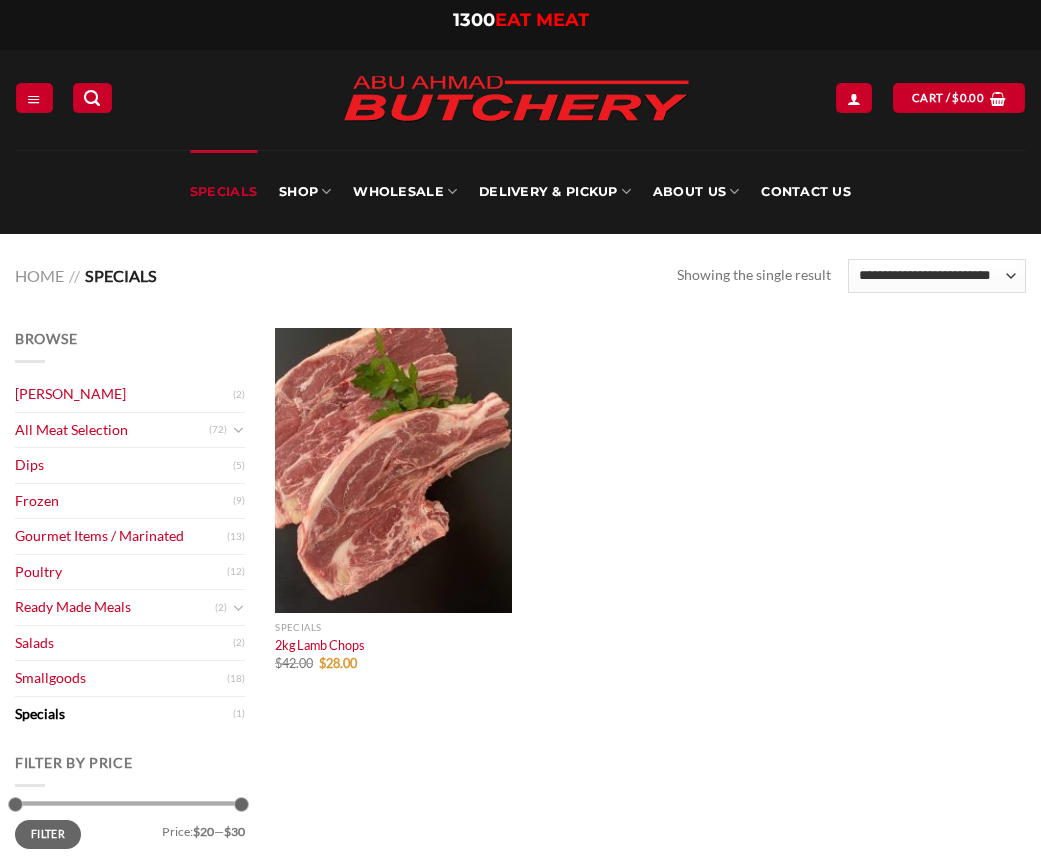 scroll, scrollTop: 0, scrollLeft: 0, axis: both 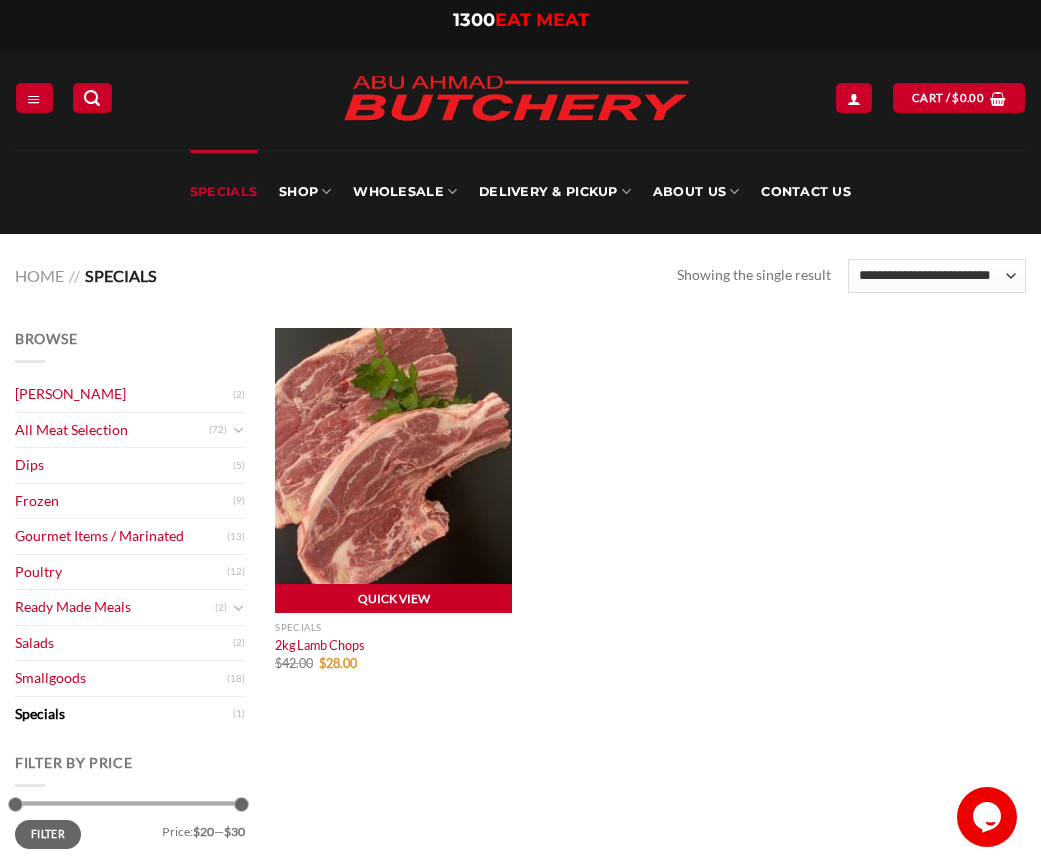 click on "Quick View" at bounding box center (393, 599) 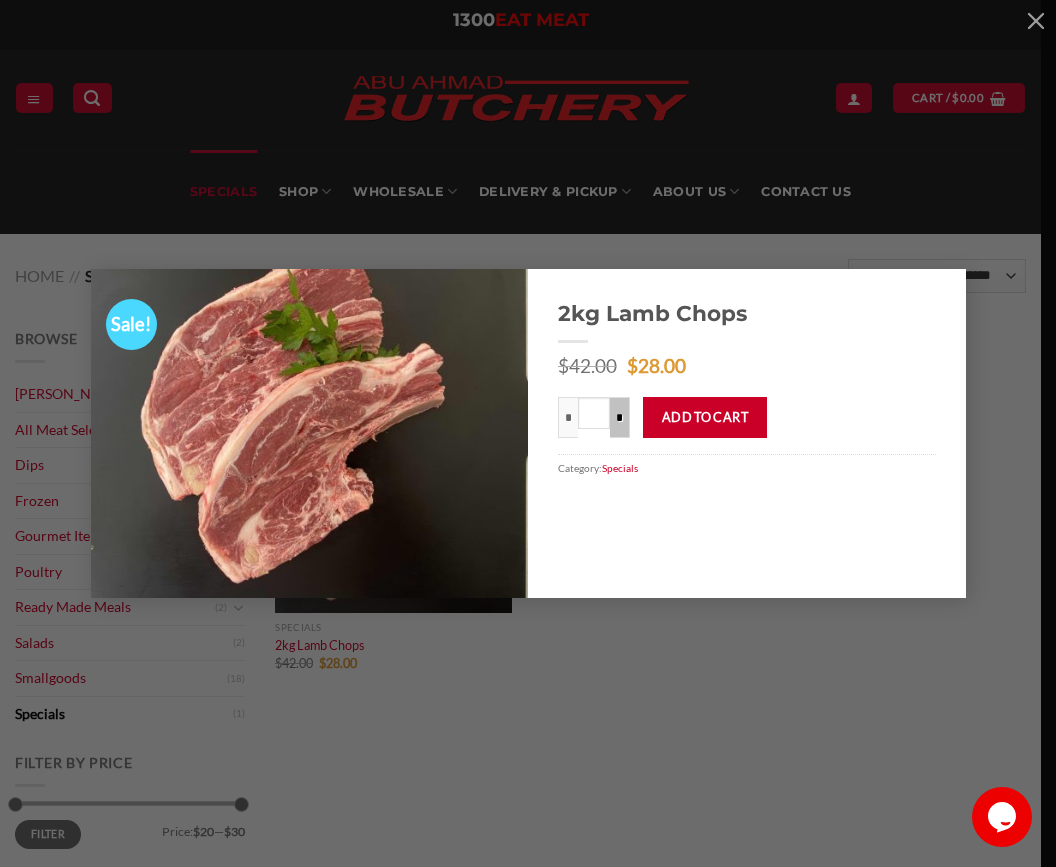 click on "*" at bounding box center [620, 417] 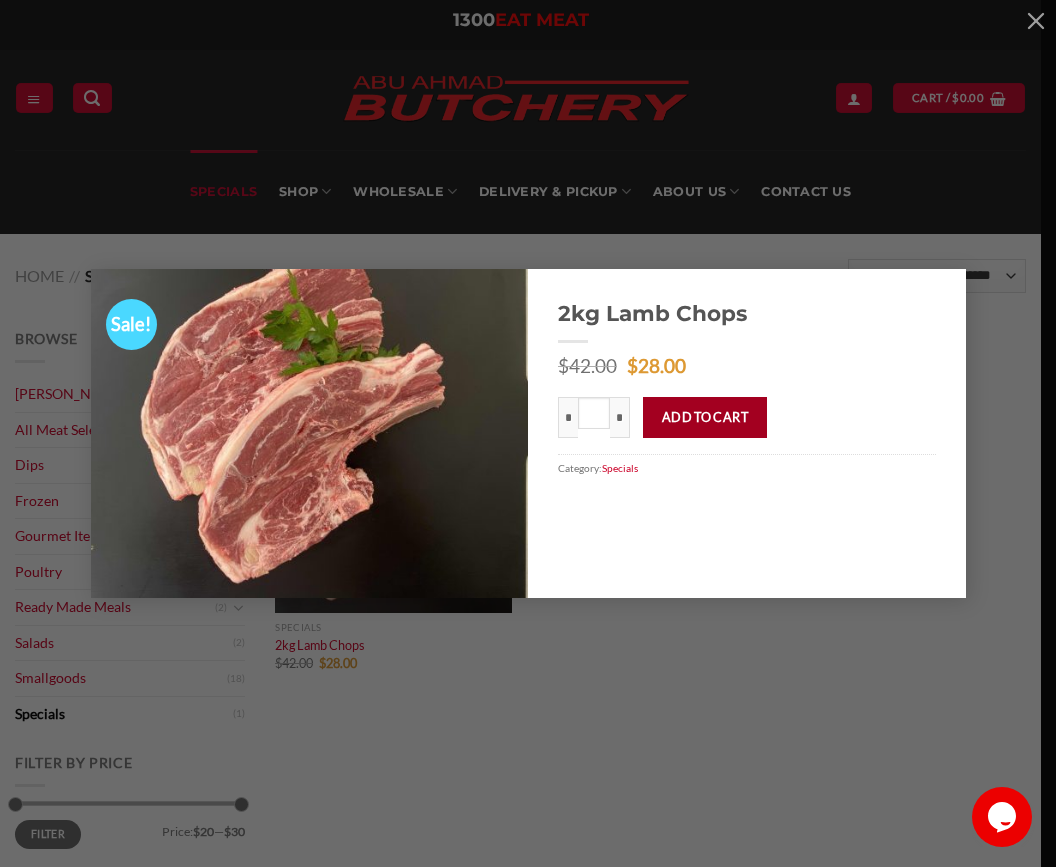 click on "Add to cart" at bounding box center [705, 417] 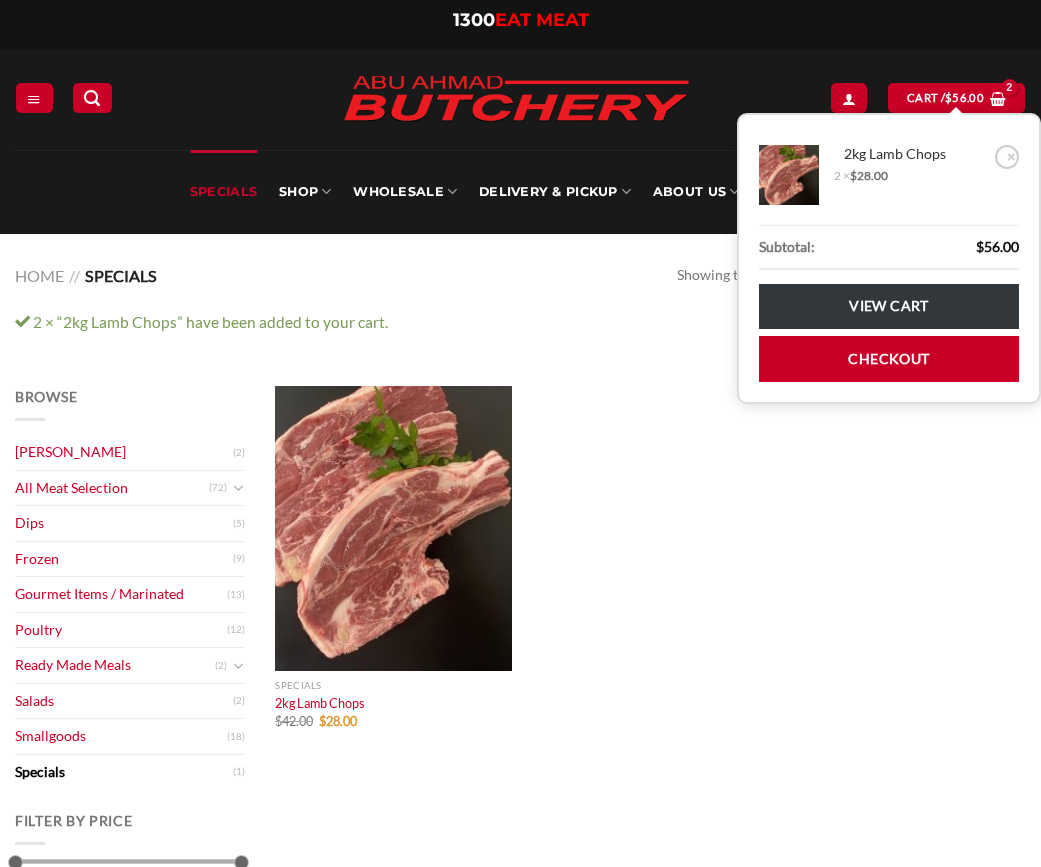 scroll, scrollTop: 0, scrollLeft: 0, axis: both 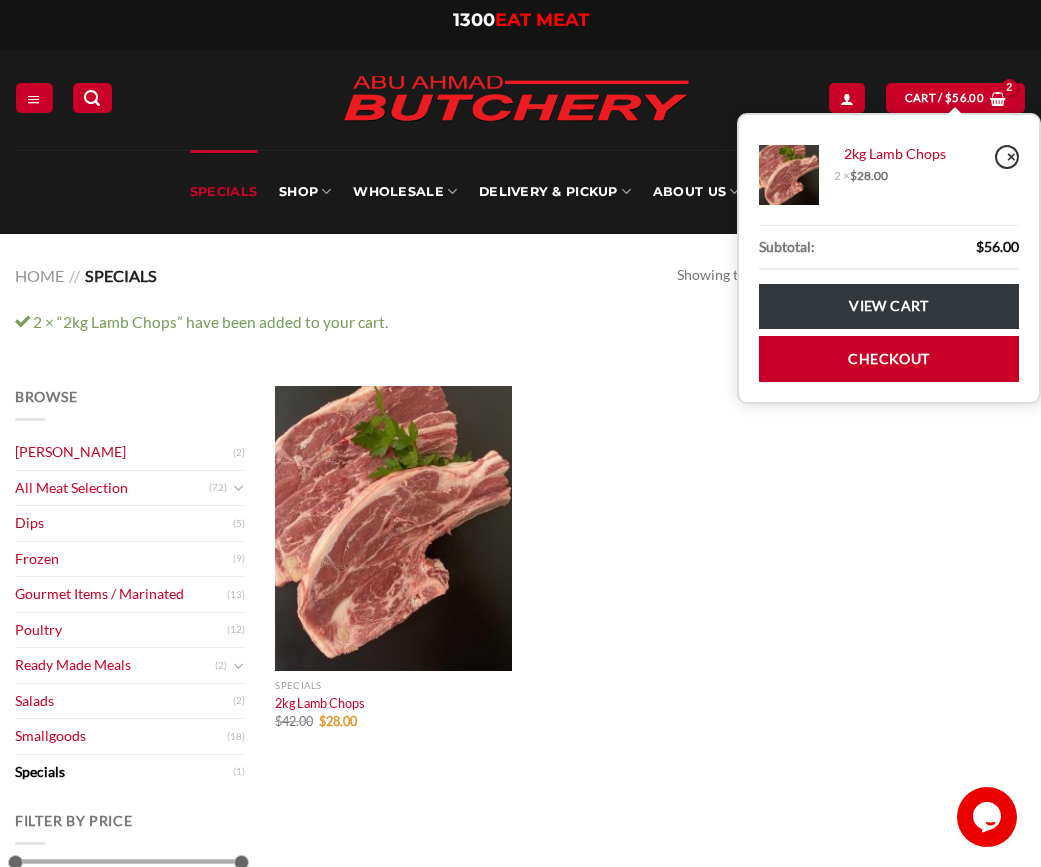 click on "×" at bounding box center (1007, 157) 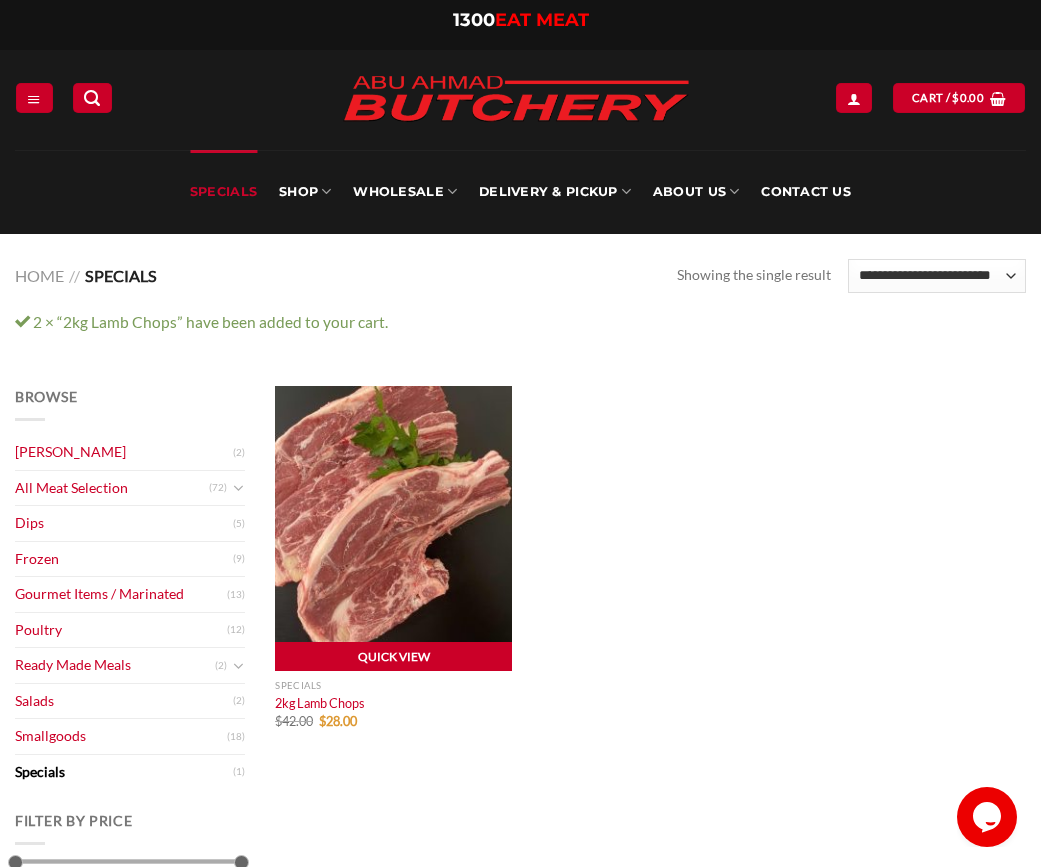 click on "Quick View" at bounding box center (393, 657) 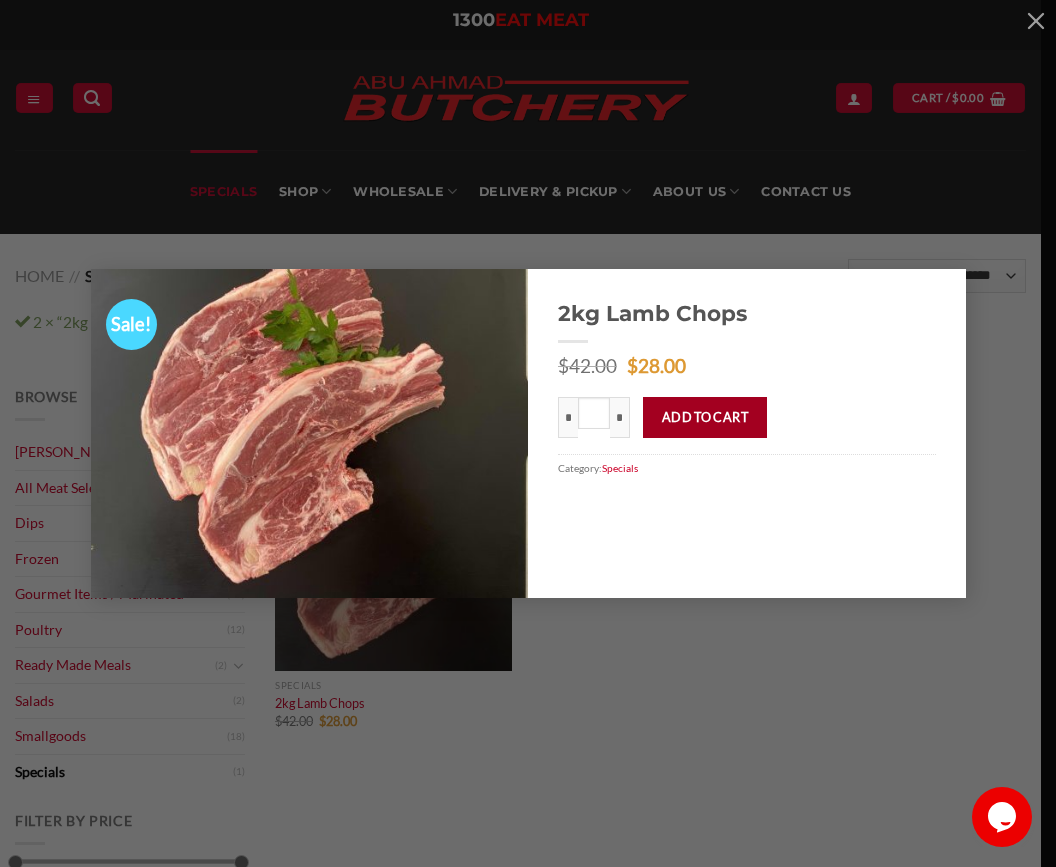 click on "Add to cart" at bounding box center [705, 417] 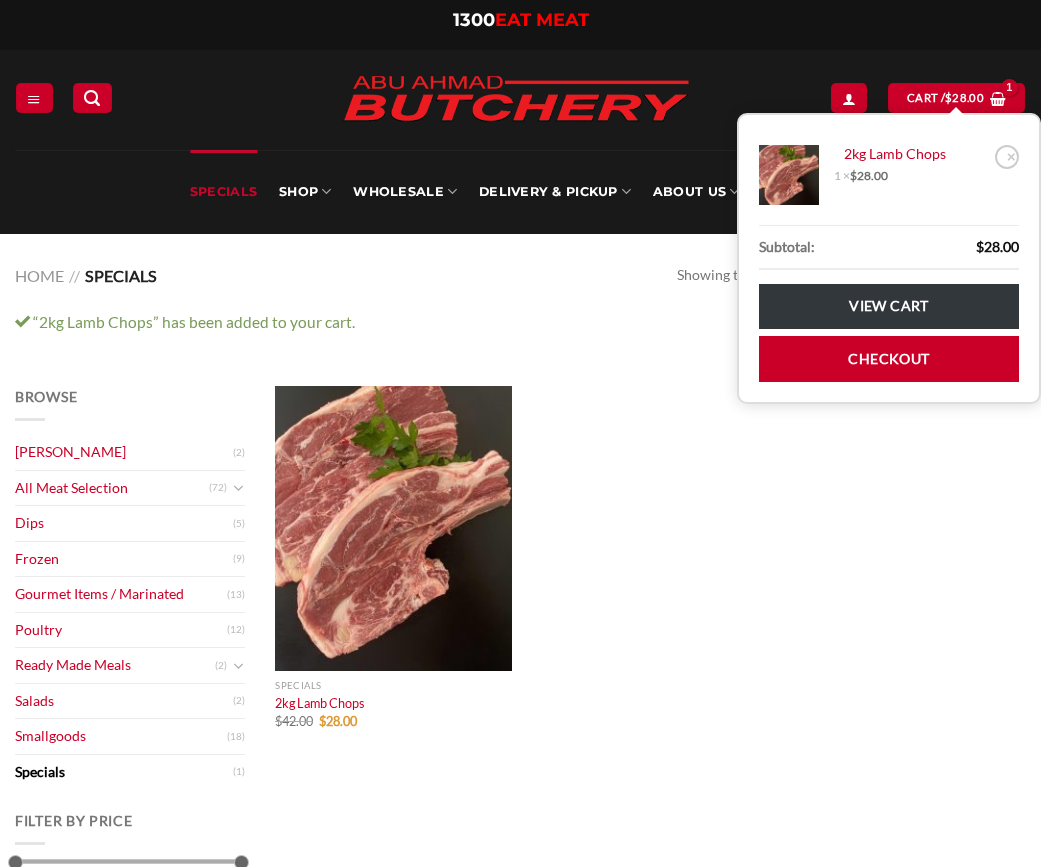 scroll, scrollTop: 0, scrollLeft: 0, axis: both 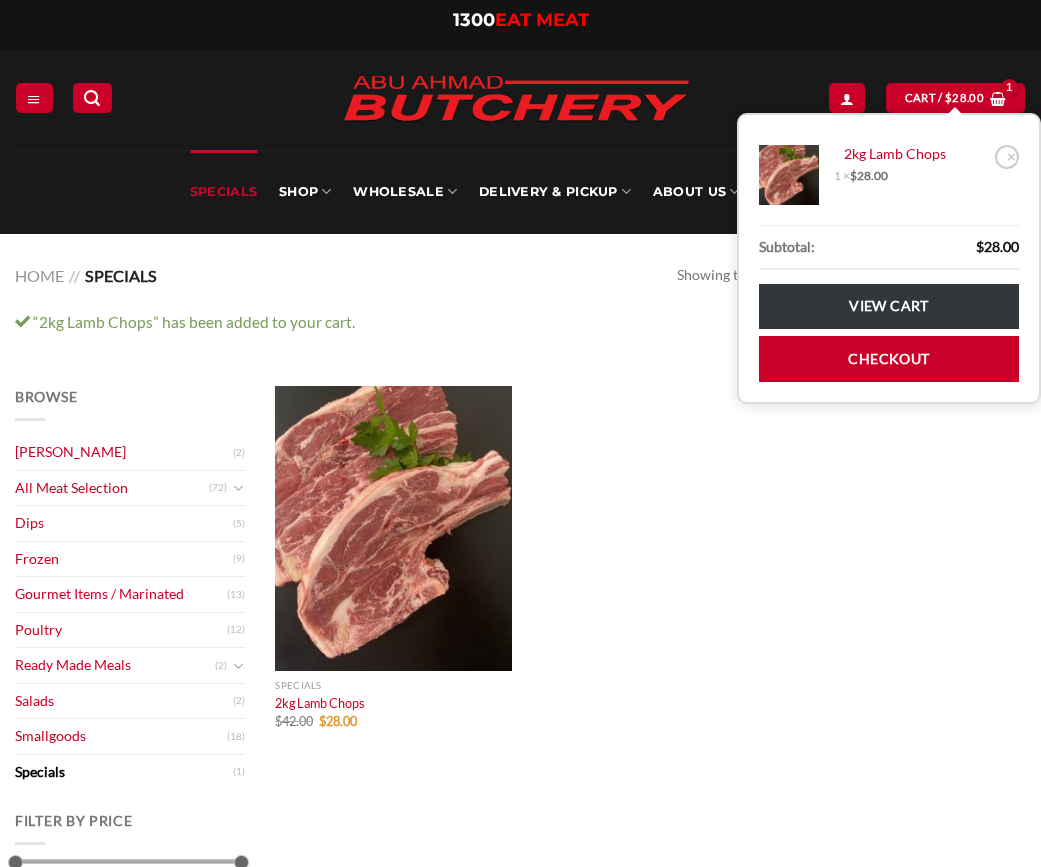 click on "Quick View
Specials
2kg Lamb Chops
$ 42.00   $ 28.00" at bounding box center (650, 575) 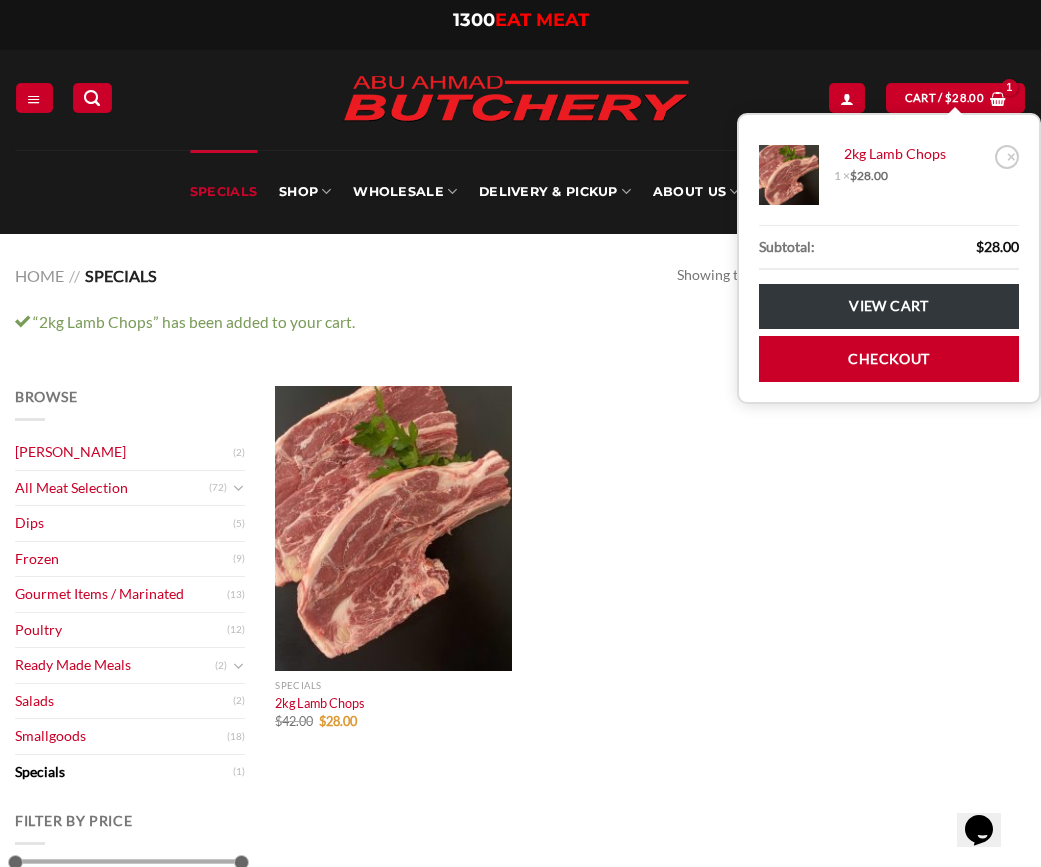 scroll, scrollTop: 0, scrollLeft: 0, axis: both 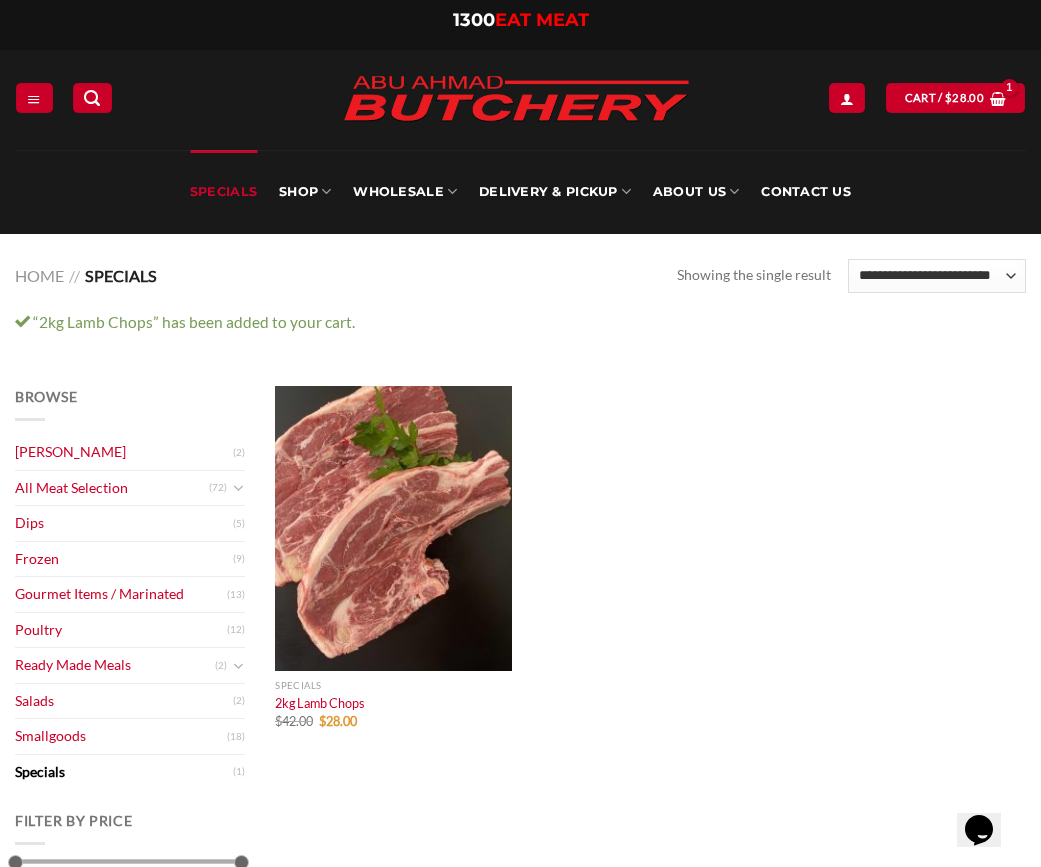 click on "Quick View
Specials
2kg Lamb Chops
$ 42.00   $ 28.00" at bounding box center [650, 575] 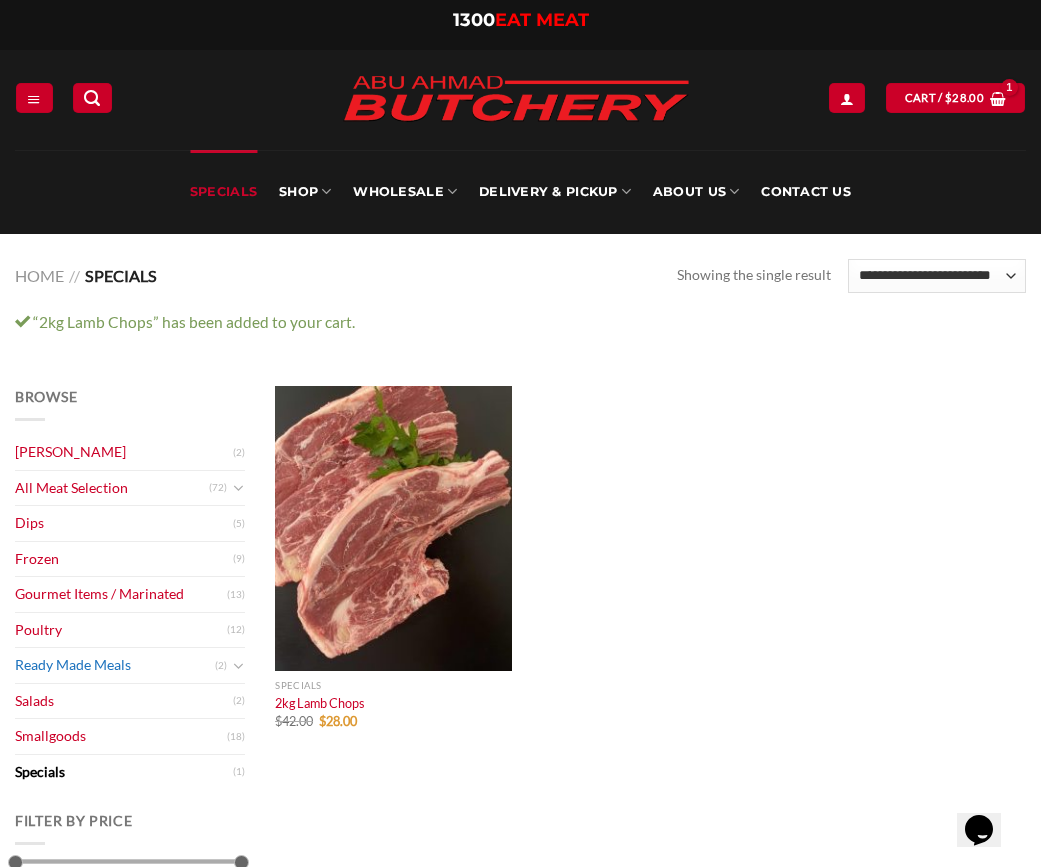 click on "Ready Made Meals" at bounding box center (115, 665) 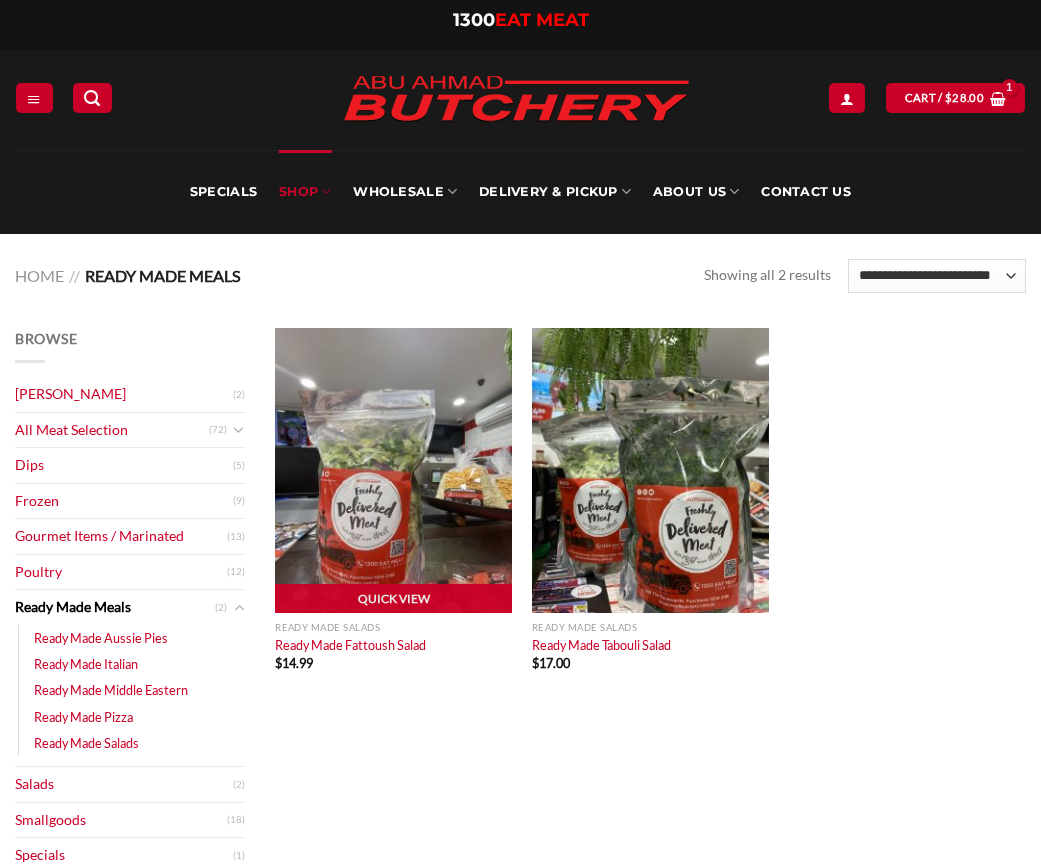 scroll, scrollTop: 0, scrollLeft: 0, axis: both 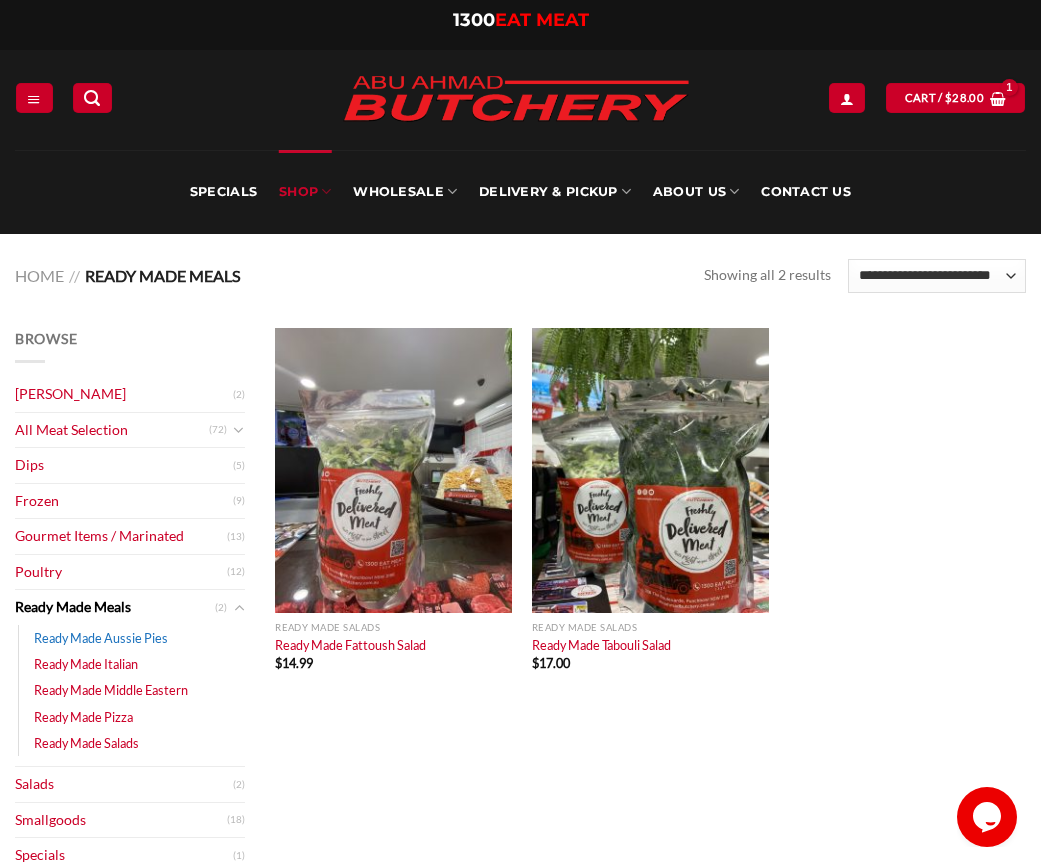 click on "Ready Made Aussie Pies" at bounding box center [101, 638] 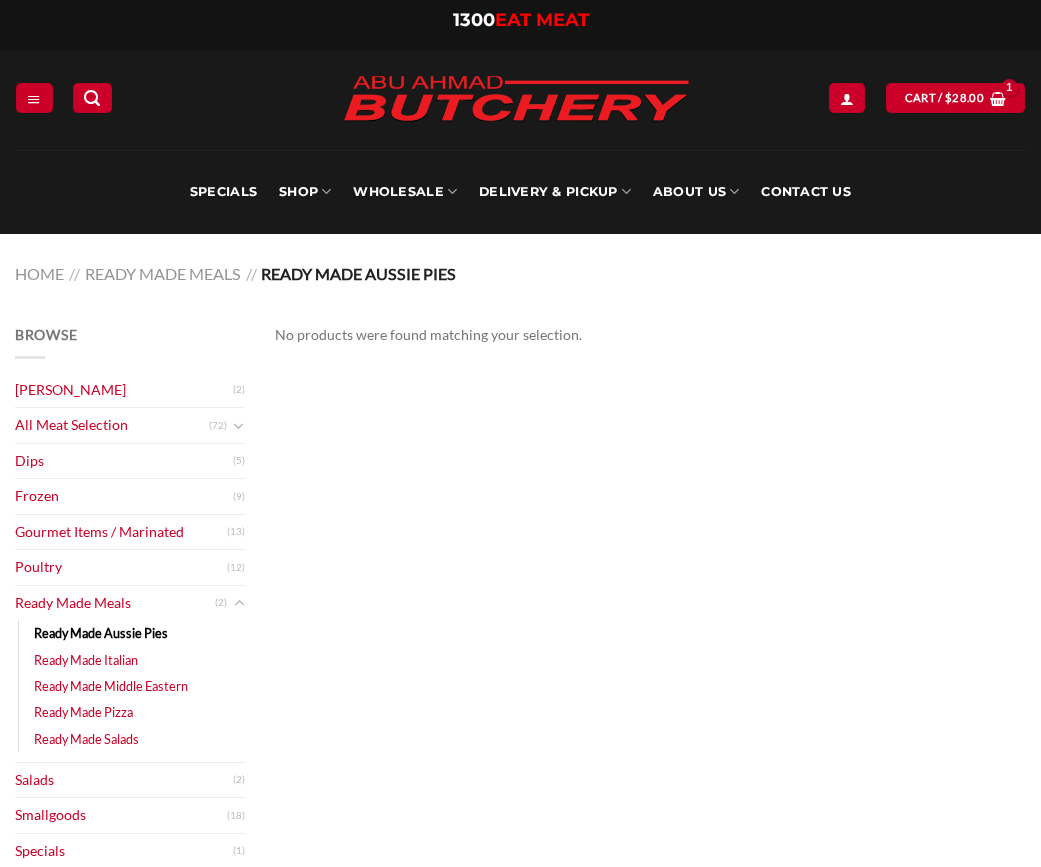 scroll, scrollTop: 0, scrollLeft: 0, axis: both 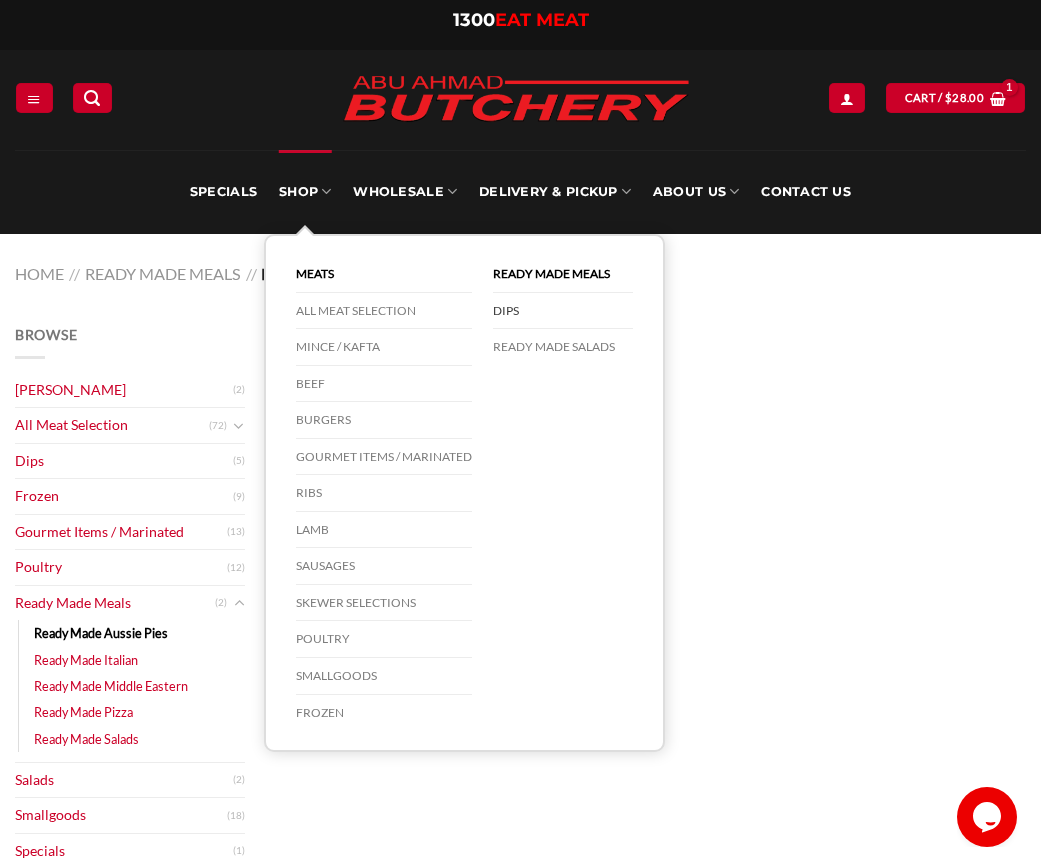 click on "DIPS" at bounding box center [563, 311] 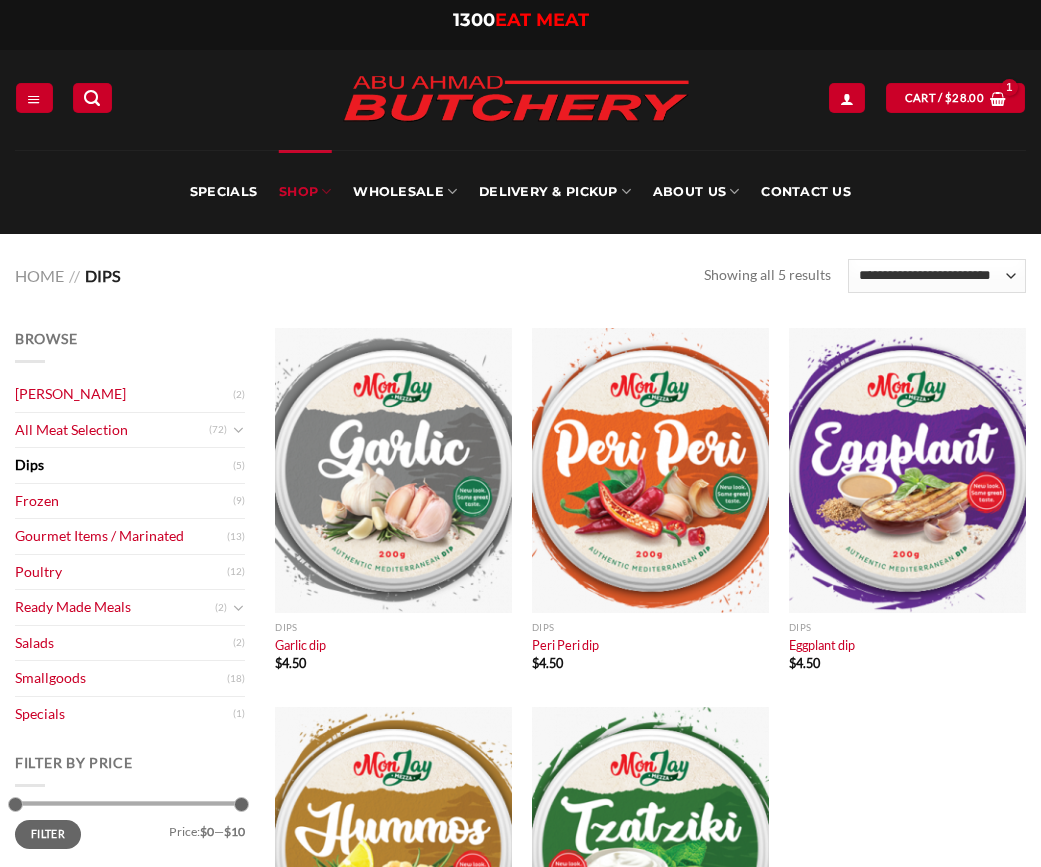 scroll, scrollTop: 0, scrollLeft: 0, axis: both 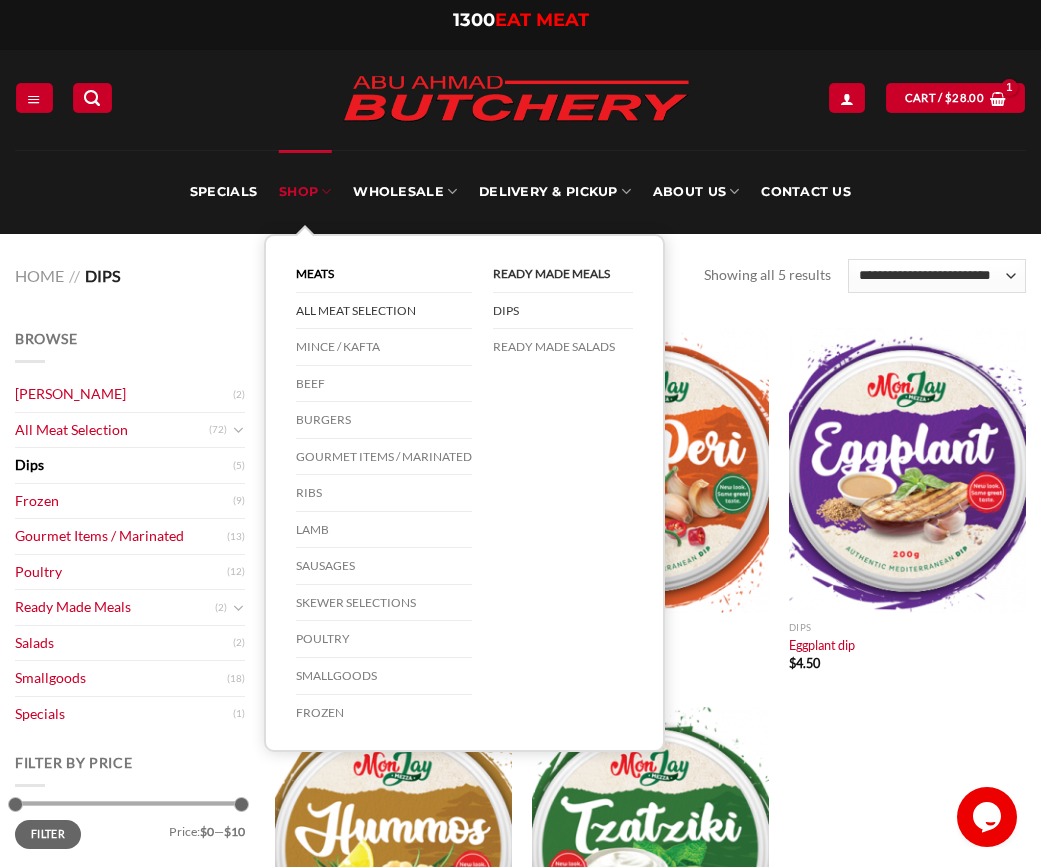 click on "All Meat Selection" at bounding box center (384, 311) 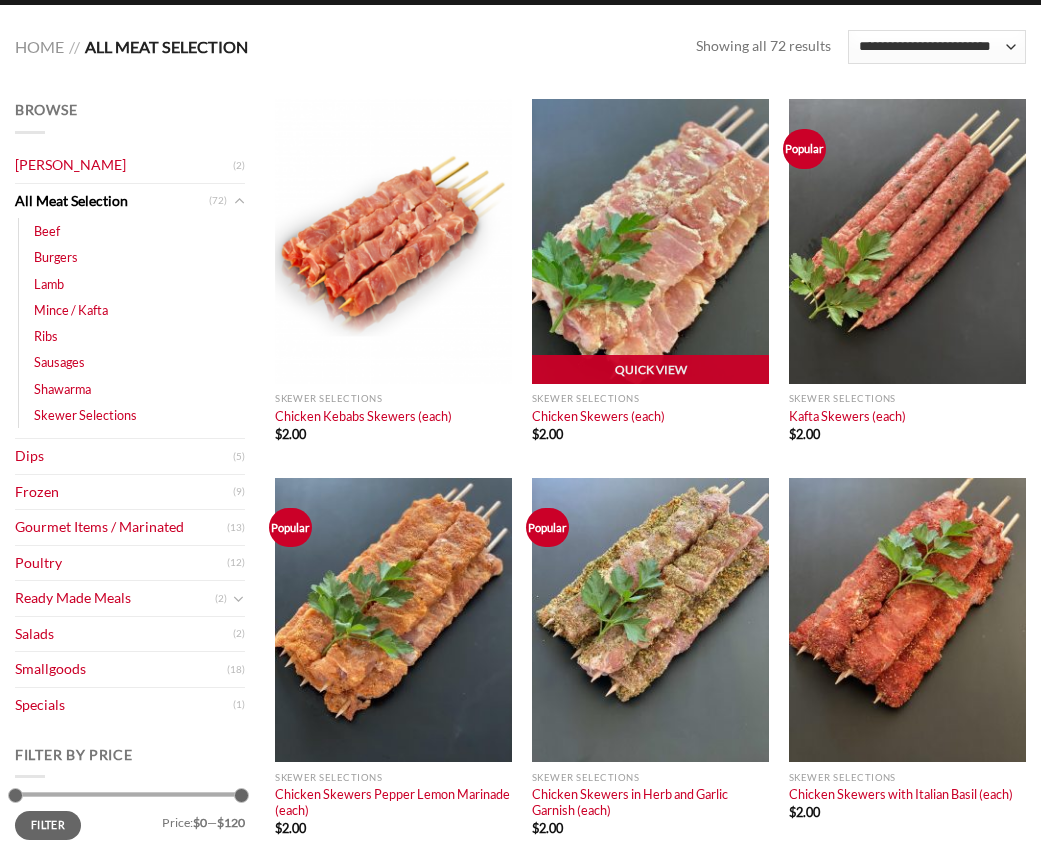 scroll, scrollTop: 267, scrollLeft: 0, axis: vertical 